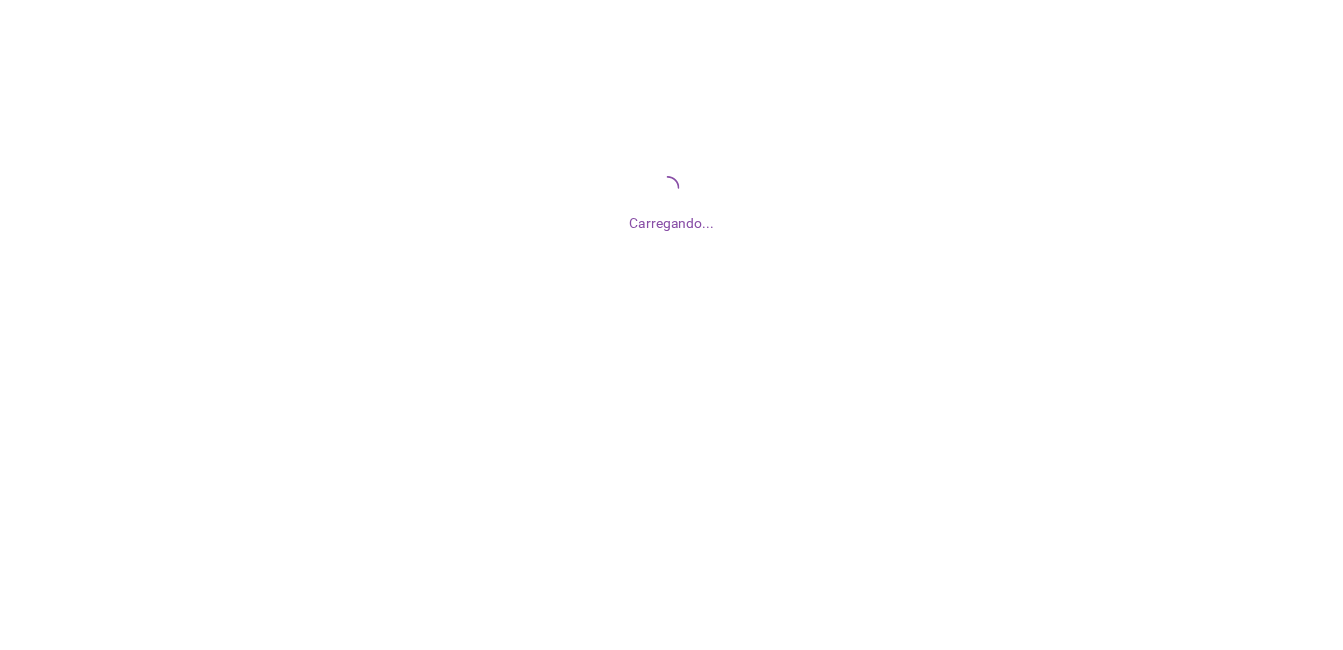 scroll, scrollTop: 0, scrollLeft: 0, axis: both 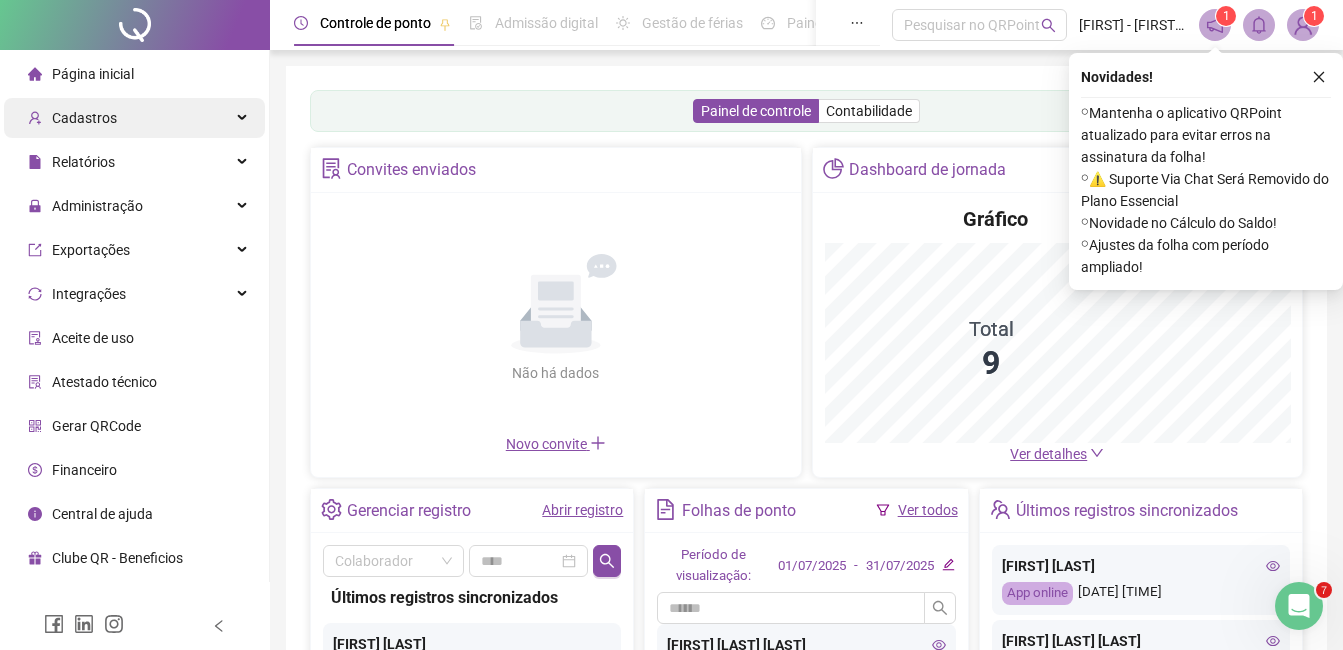click on "Cadastros" at bounding box center [134, 118] 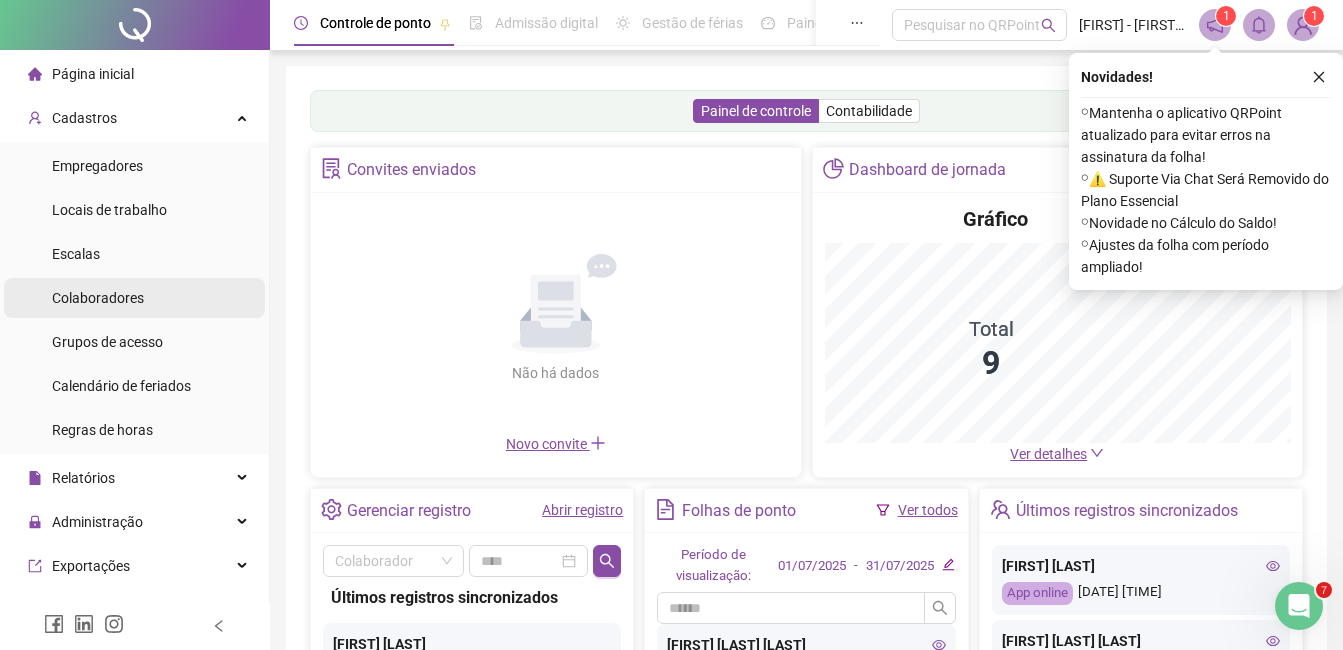 click on "Colaboradores" at bounding box center [98, 298] 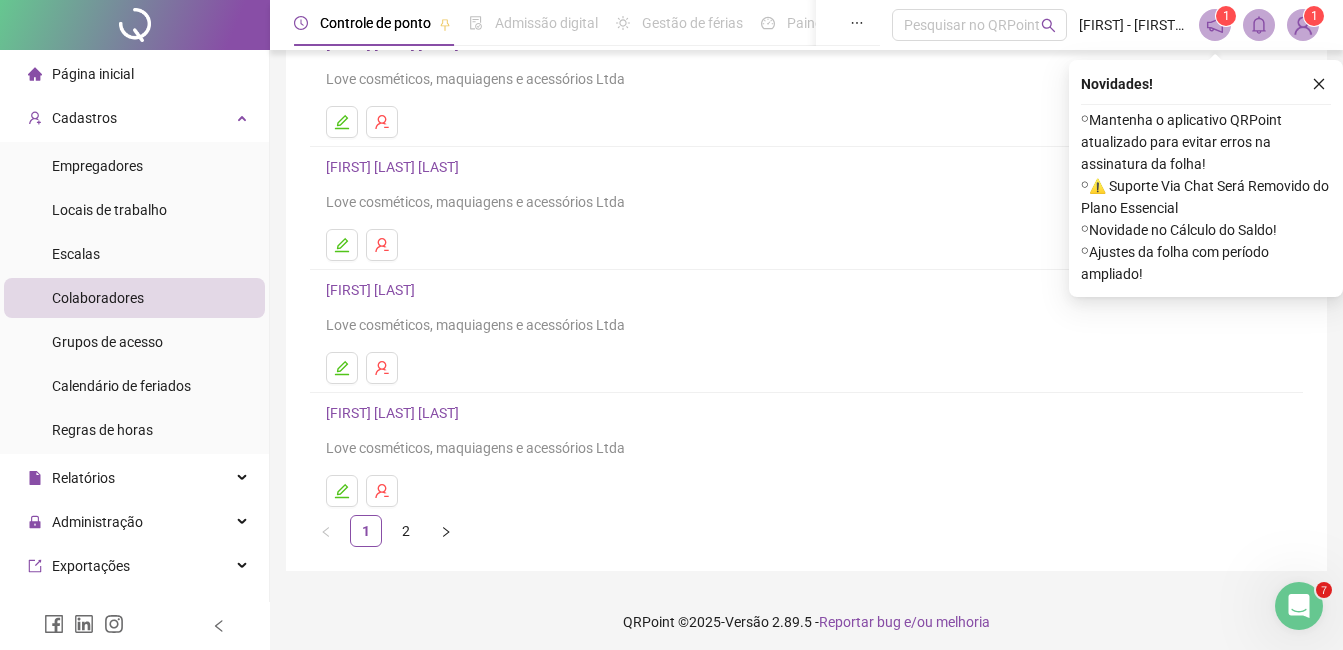 scroll, scrollTop: 317, scrollLeft: 0, axis: vertical 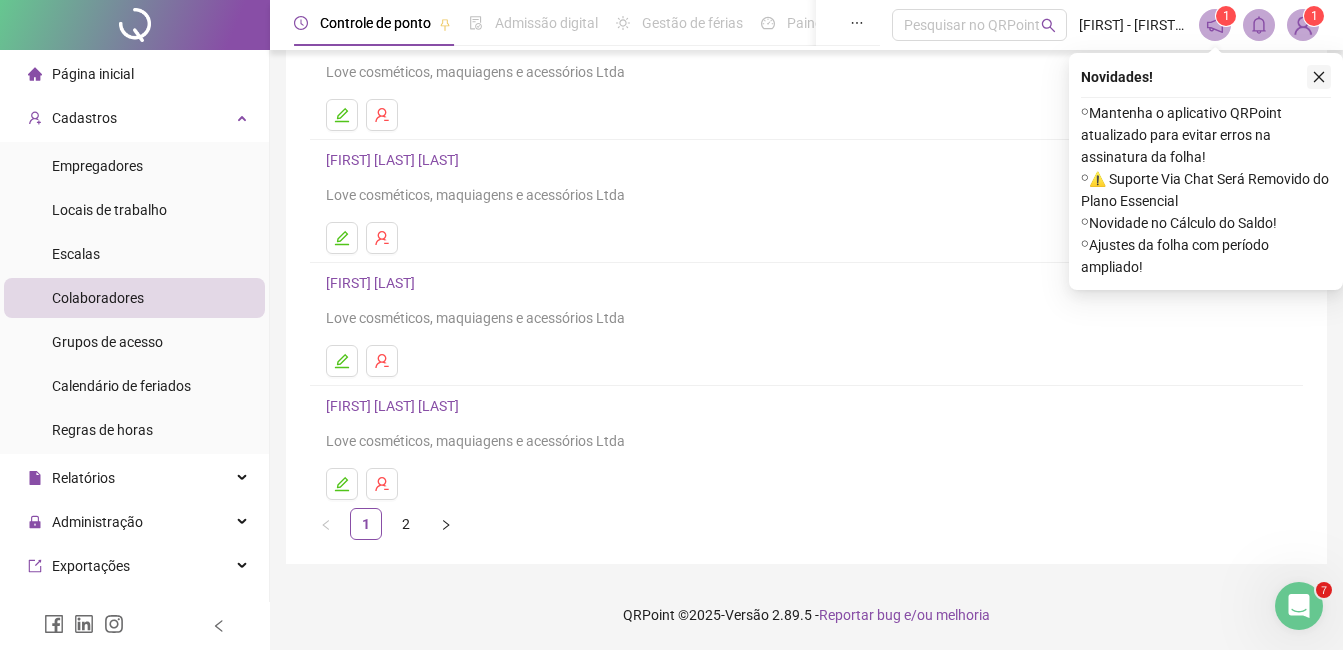click at bounding box center (1319, 77) 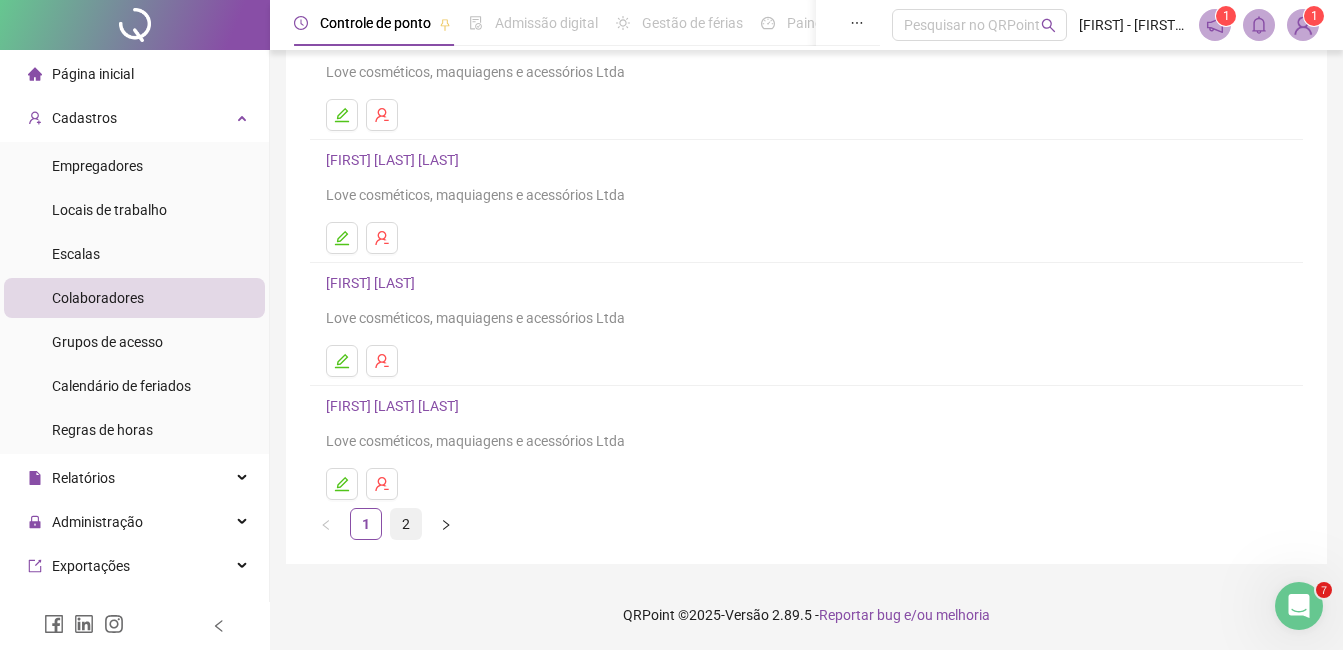 click on "2" at bounding box center [406, 524] 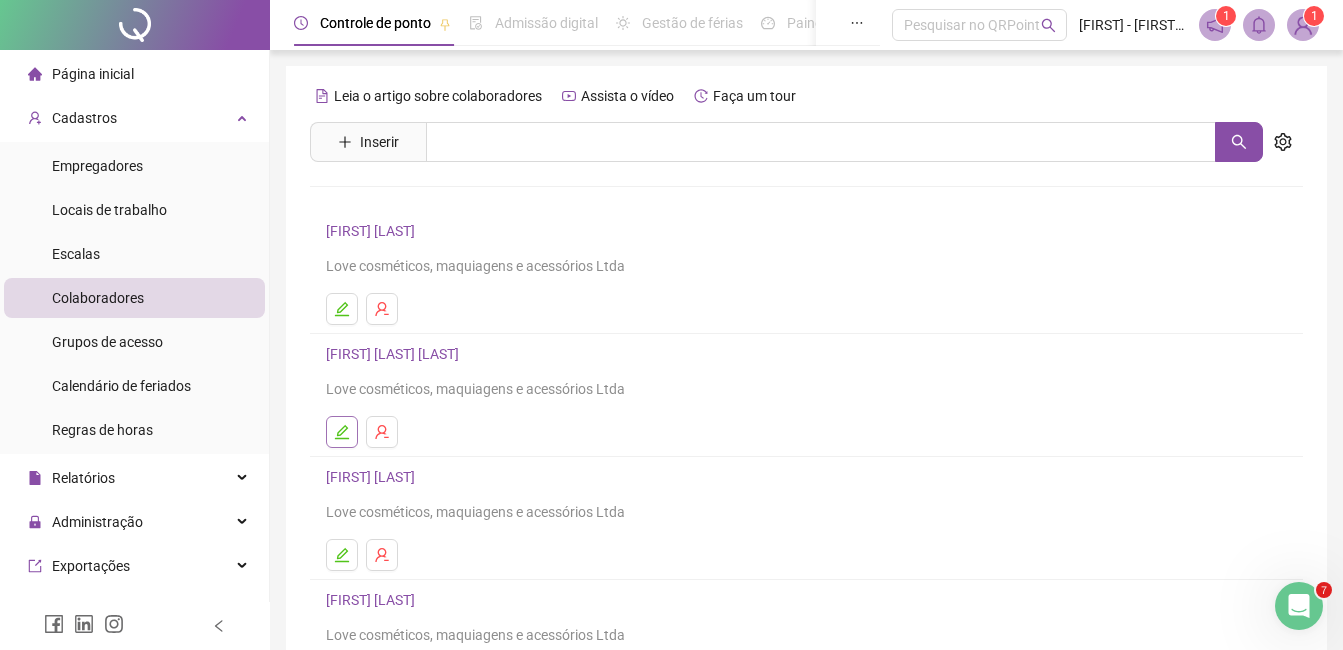 click at bounding box center [342, 432] 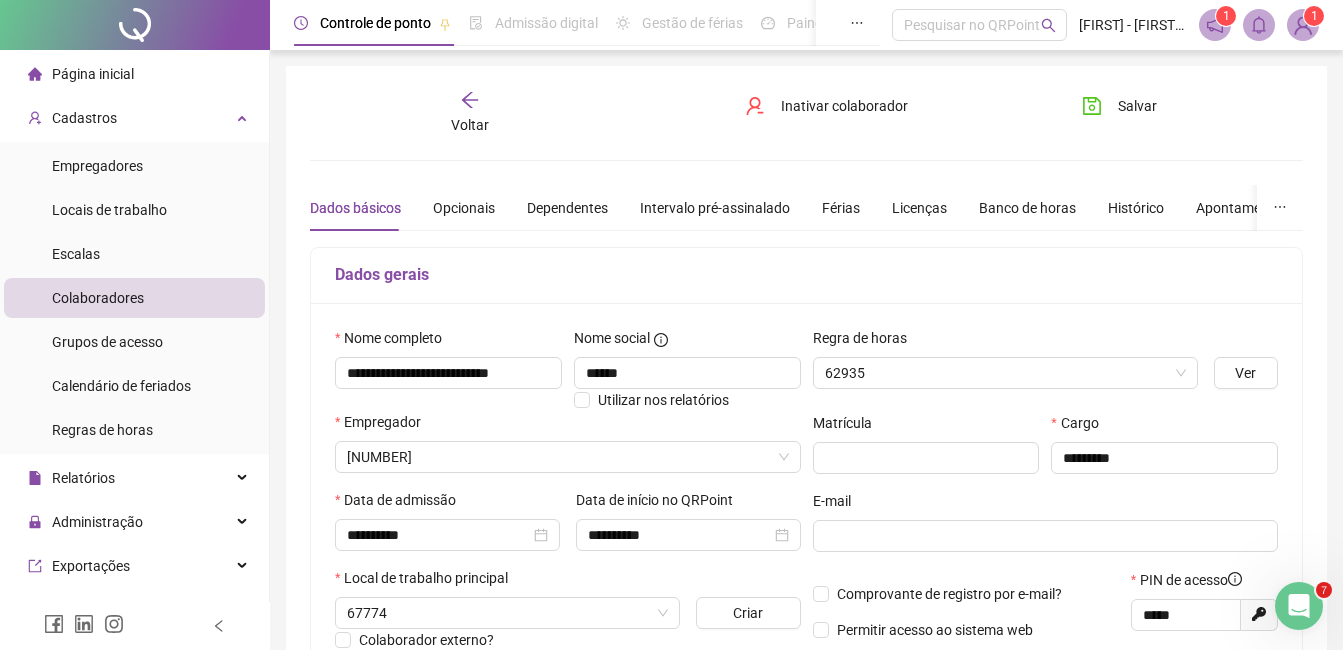 type on "*******" 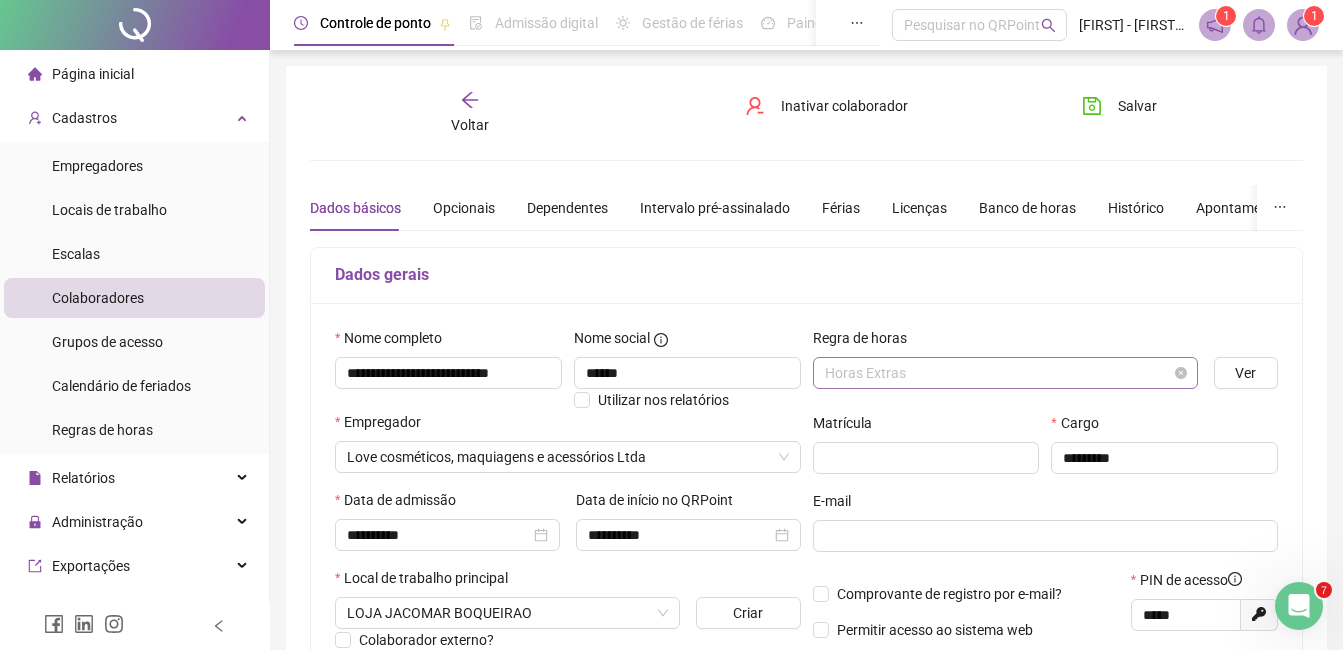 click on "Horas Extras" at bounding box center [1005, 373] 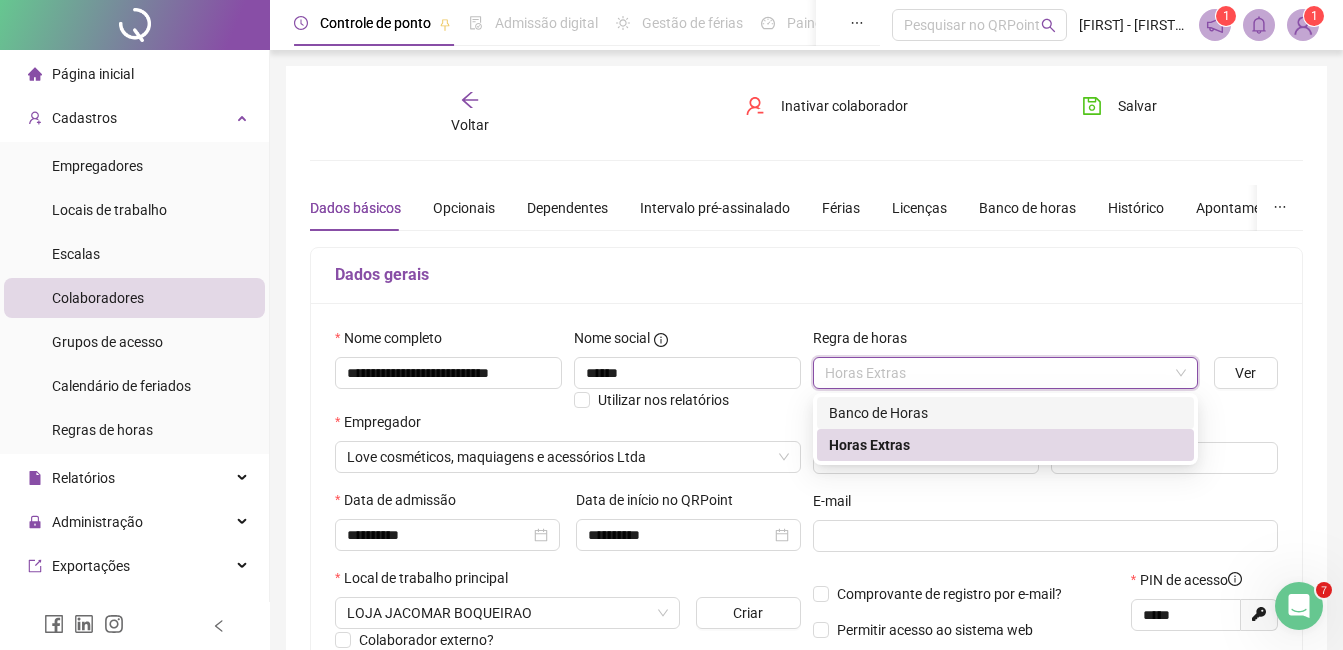 click on "Banco de Horas" at bounding box center (1005, 413) 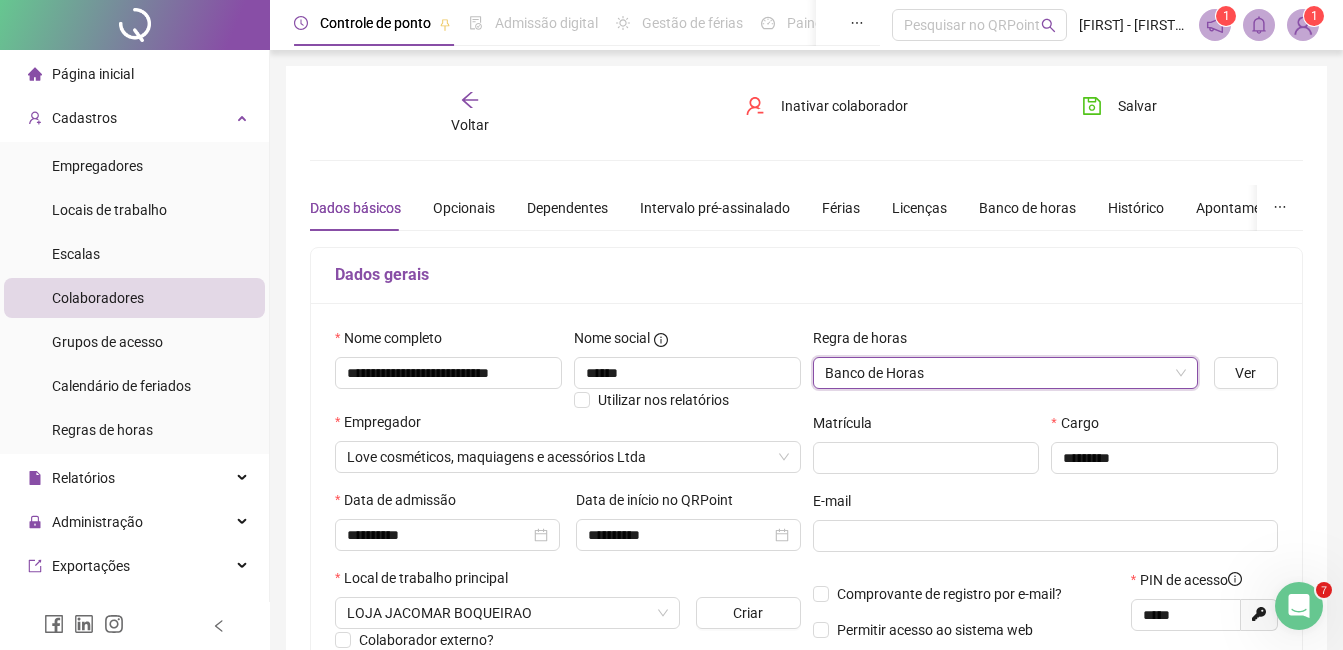 click on "Salvar" at bounding box center (1143, 113) 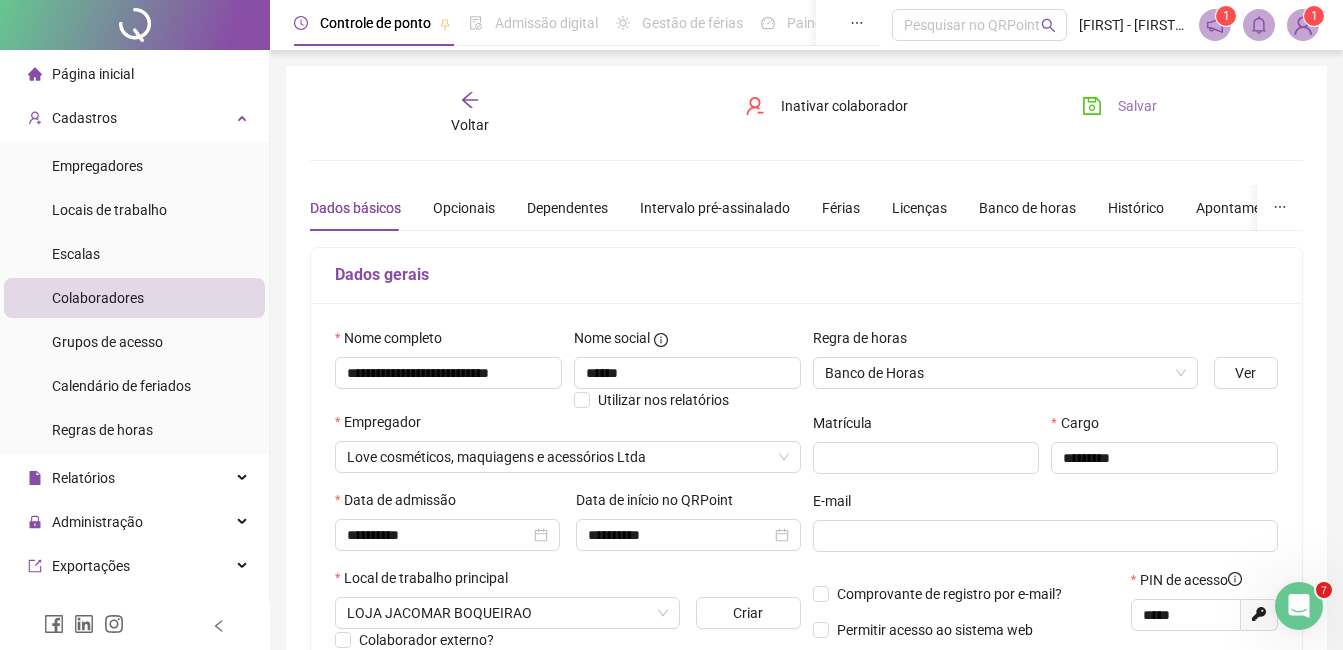click on "Salvar" at bounding box center (1137, 106) 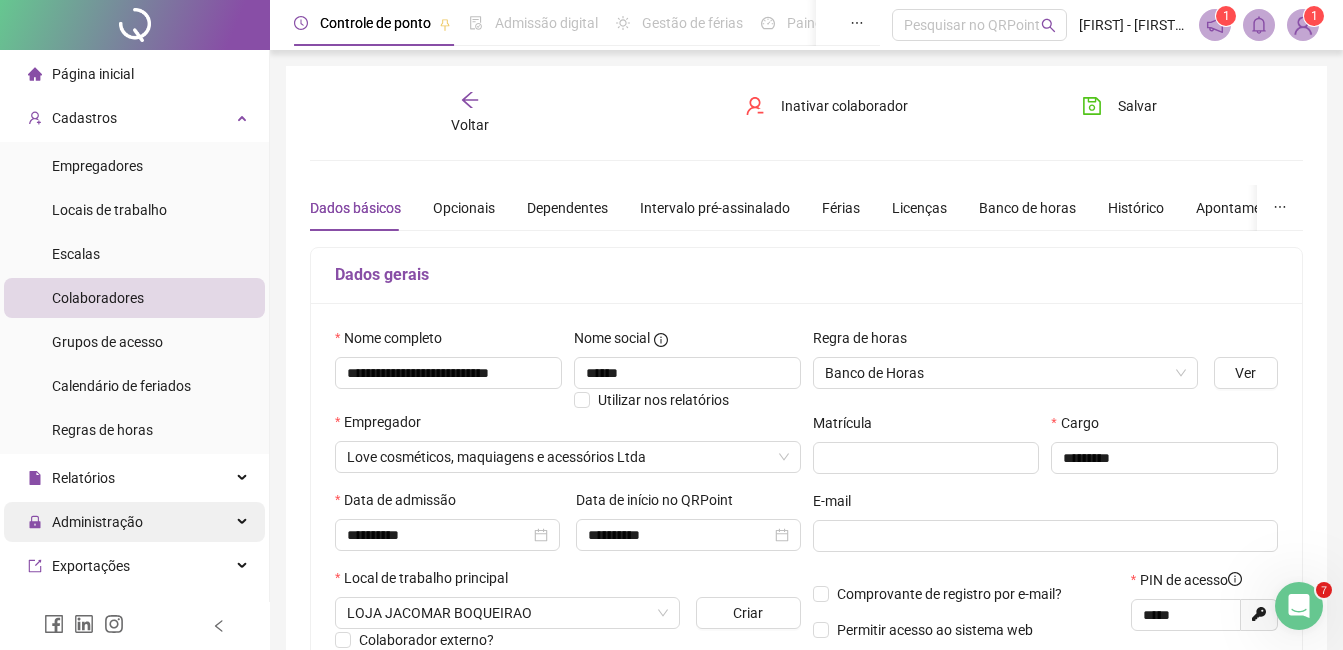click on "Administração" at bounding box center [85, 522] 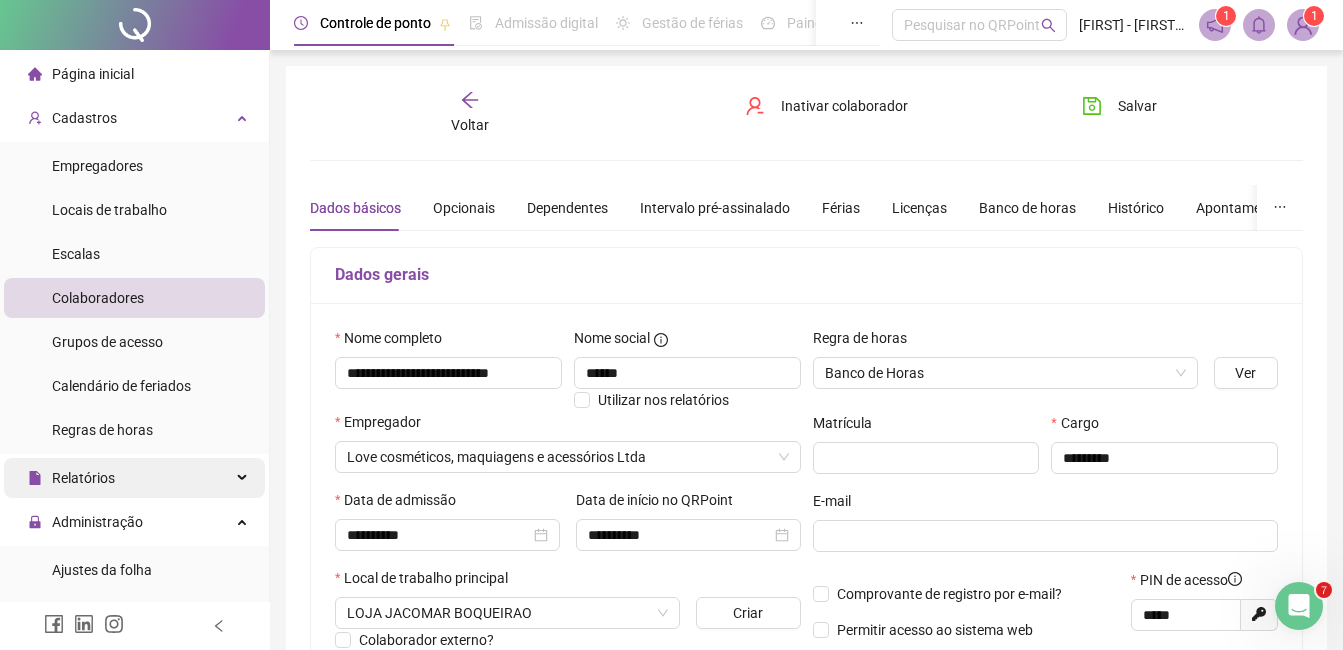 click on "Relatórios" at bounding box center [134, 478] 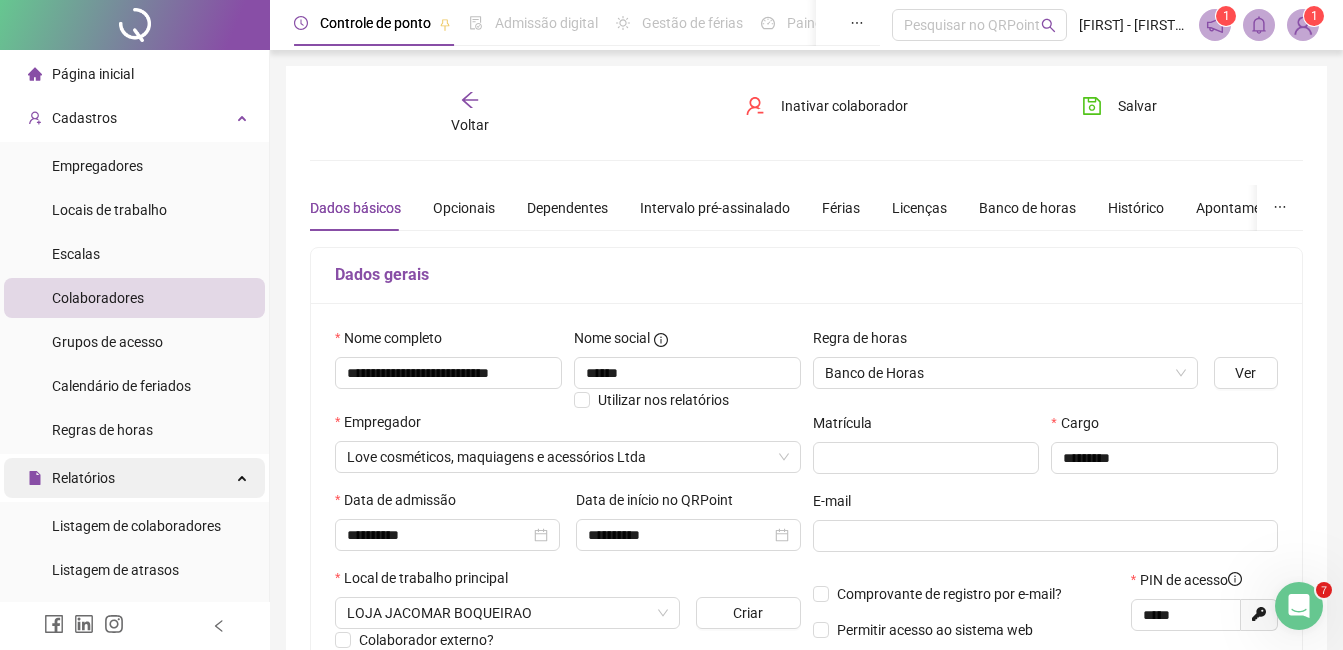 click on "Relatórios" at bounding box center (134, 478) 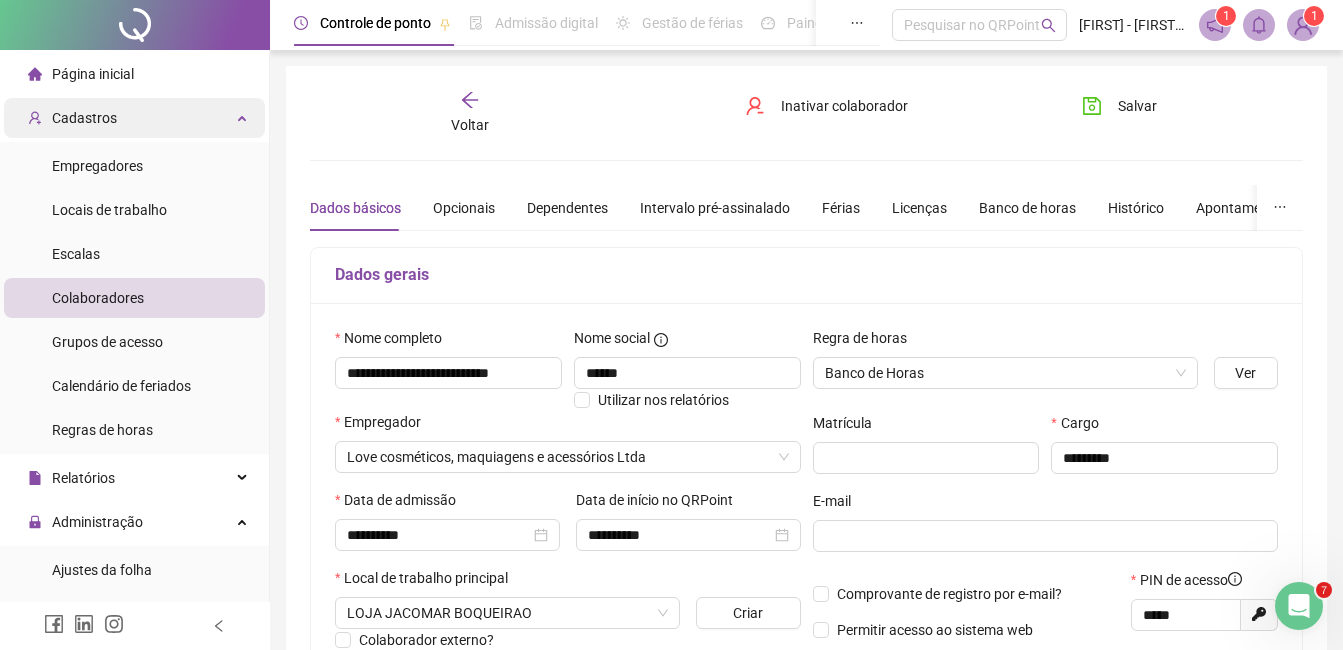 click on "Cadastros" at bounding box center [134, 118] 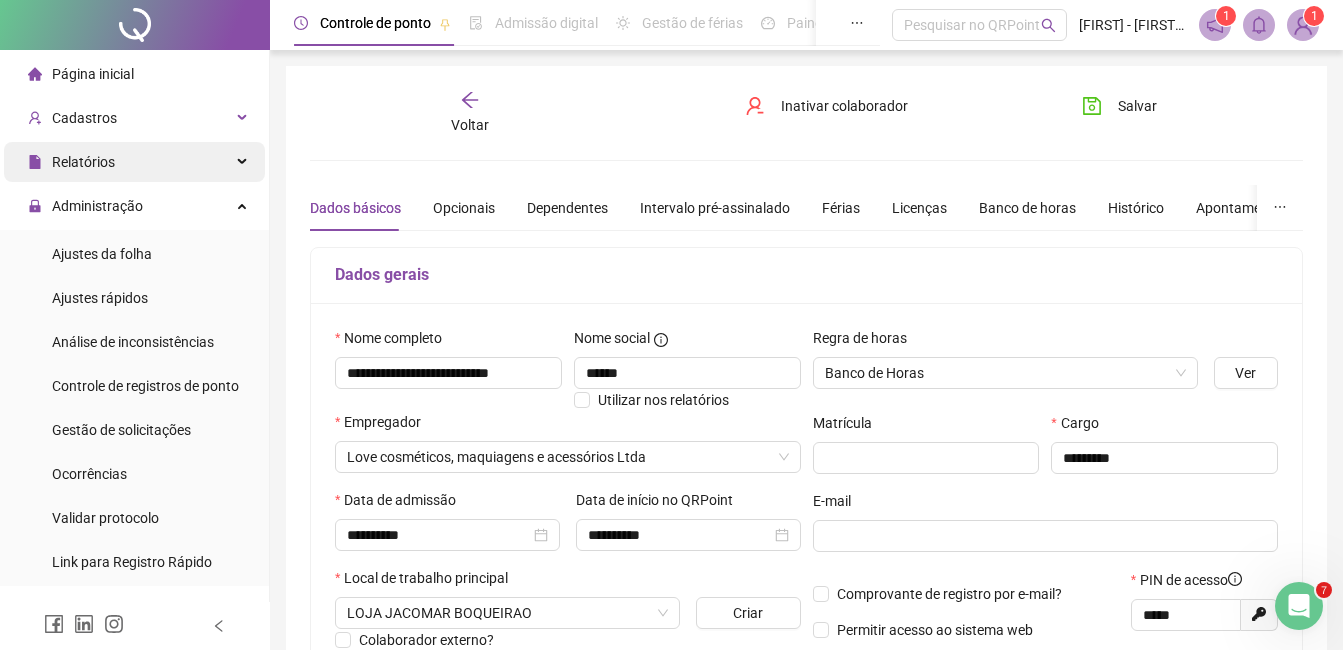 click on "Relatórios" at bounding box center [134, 162] 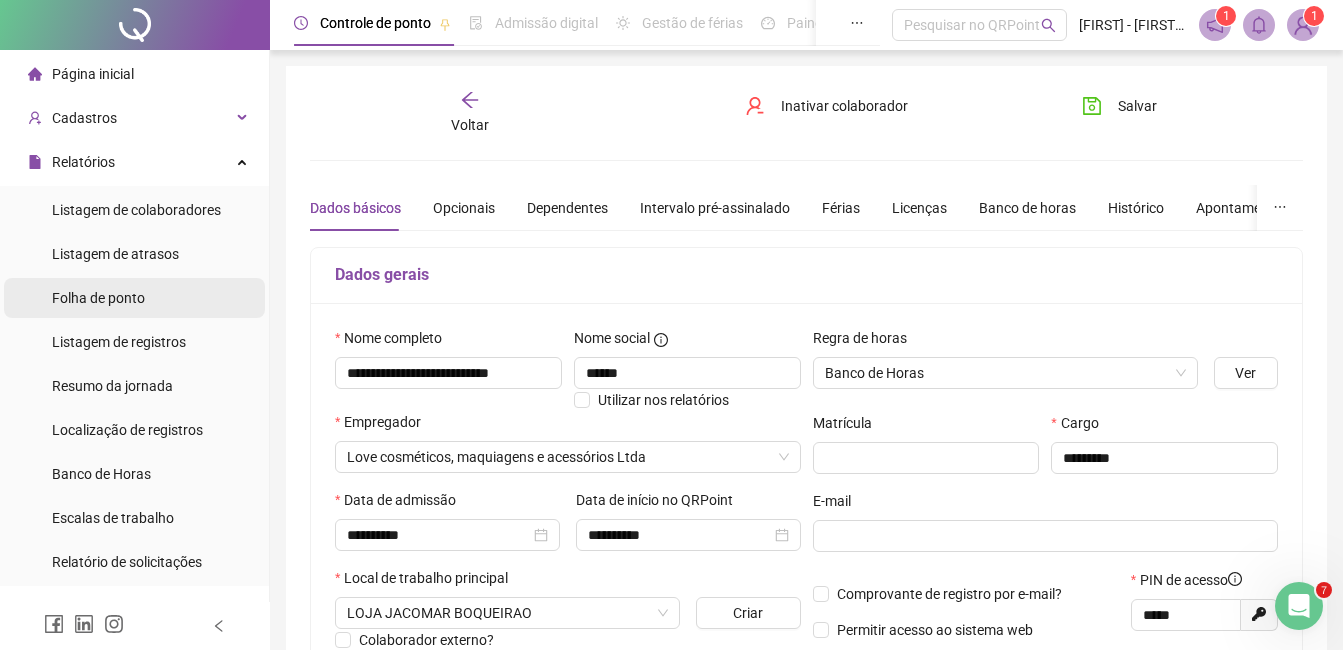 click on "Folha de ponto" at bounding box center [98, 298] 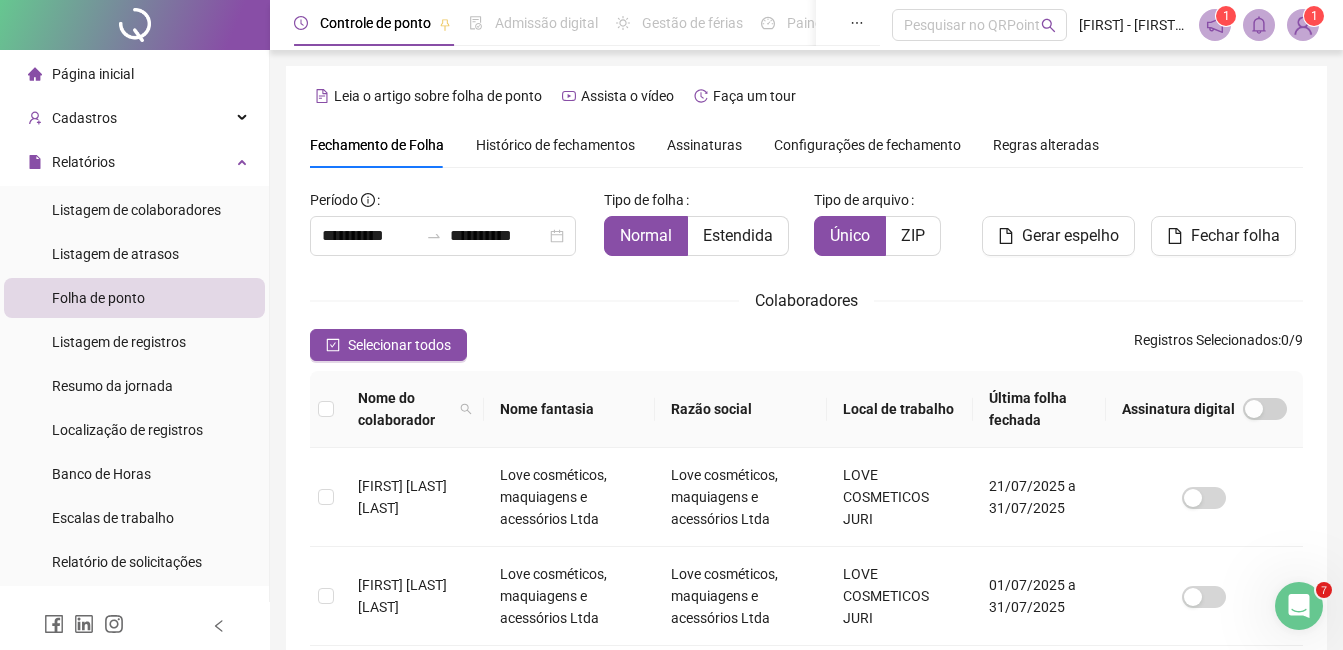 scroll, scrollTop: 85, scrollLeft: 0, axis: vertical 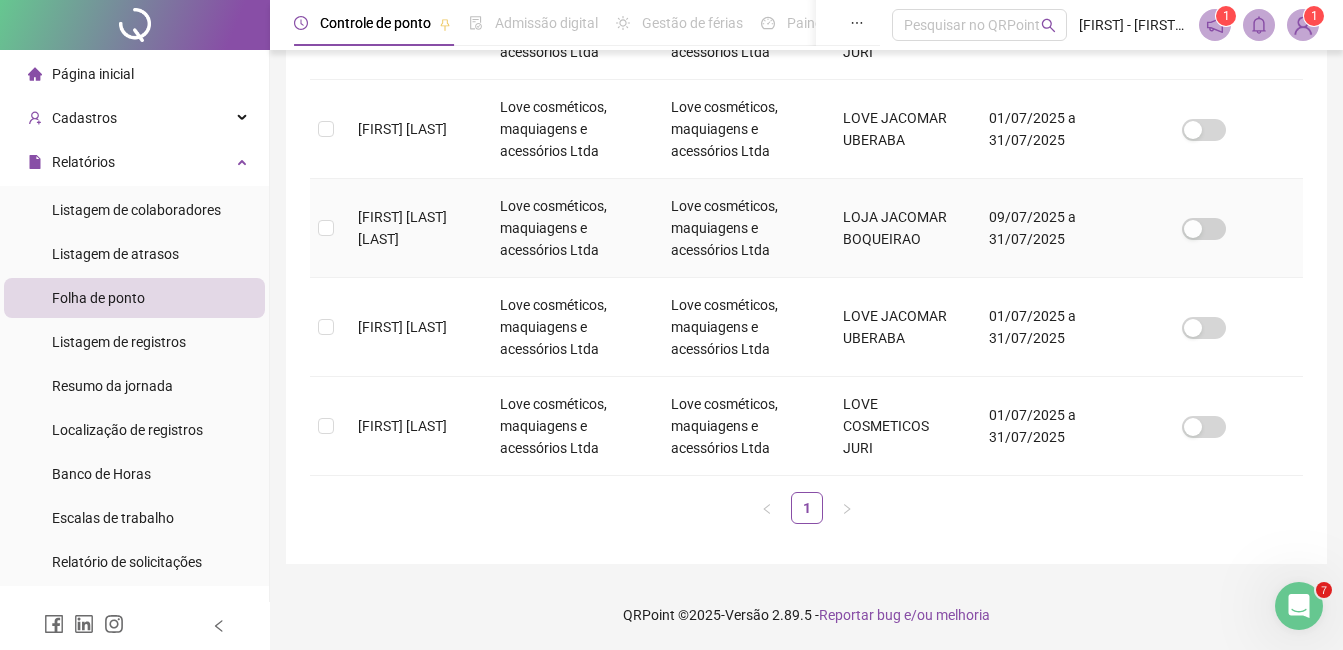 click at bounding box center [326, 228] 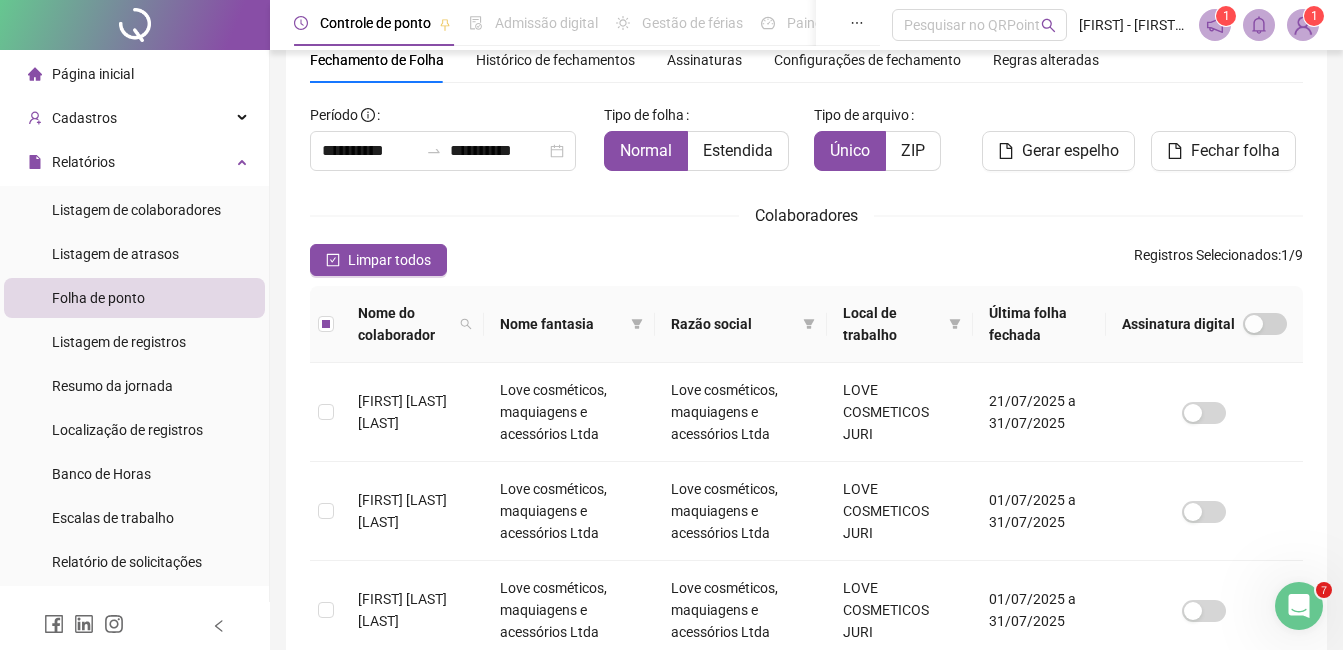 click on "Histórico de fechamentos" at bounding box center (555, 60) 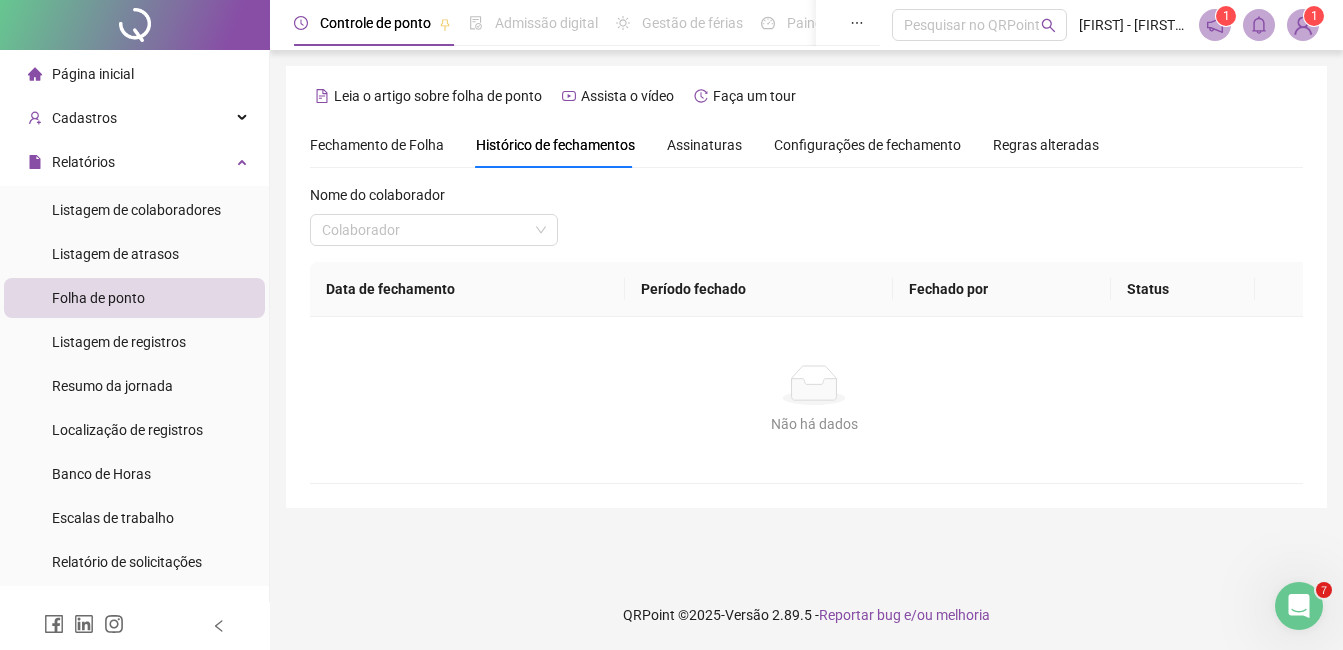 scroll, scrollTop: 0, scrollLeft: 0, axis: both 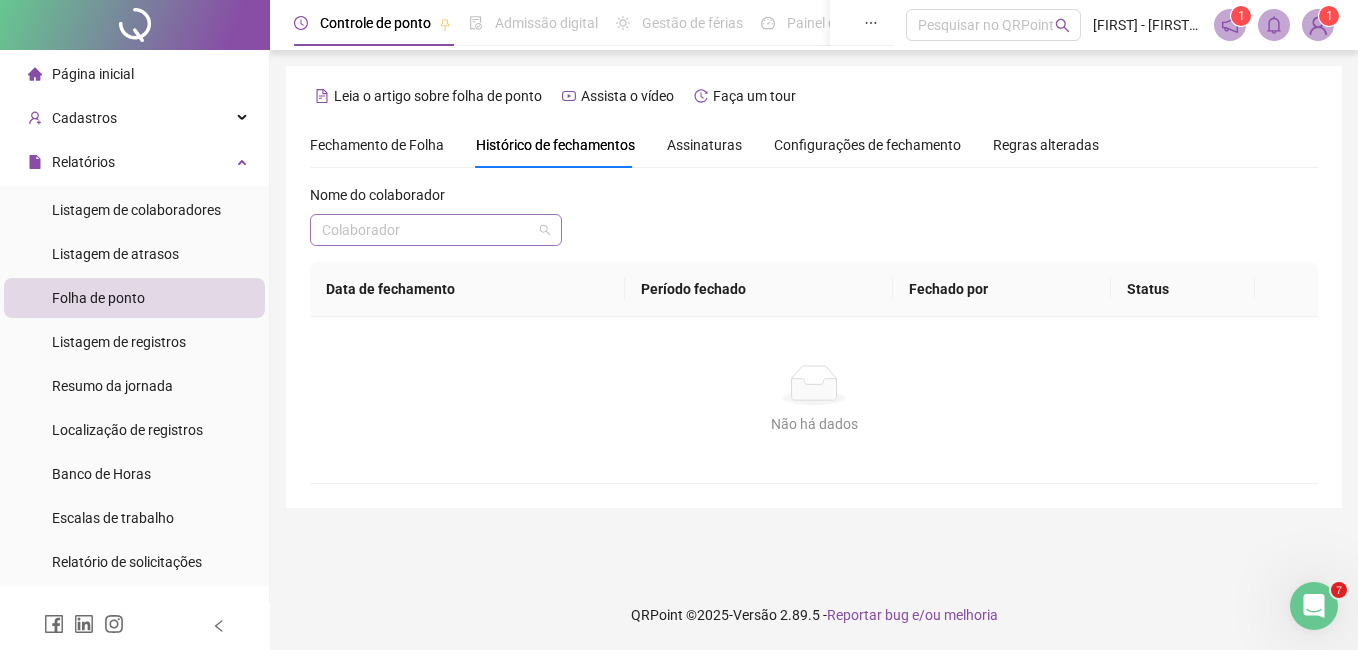 click at bounding box center [427, 230] 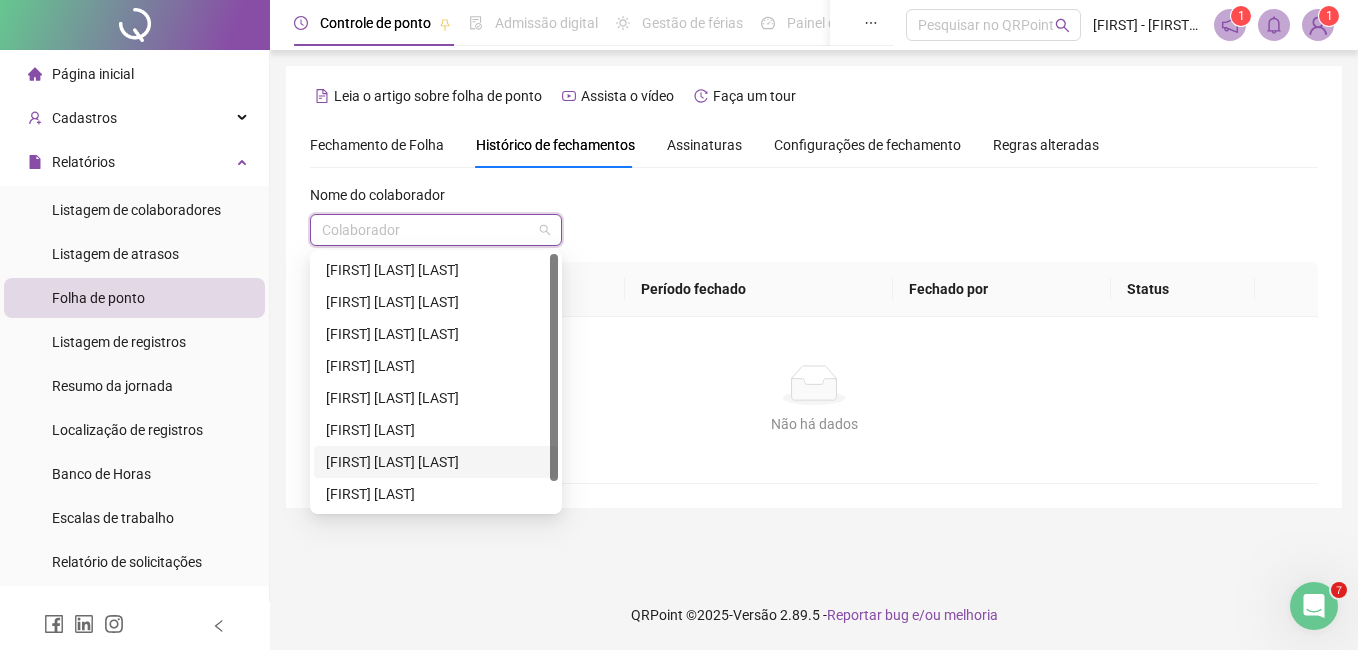 click on "[FIRST] [LAST] [LAST]" at bounding box center (436, 462) 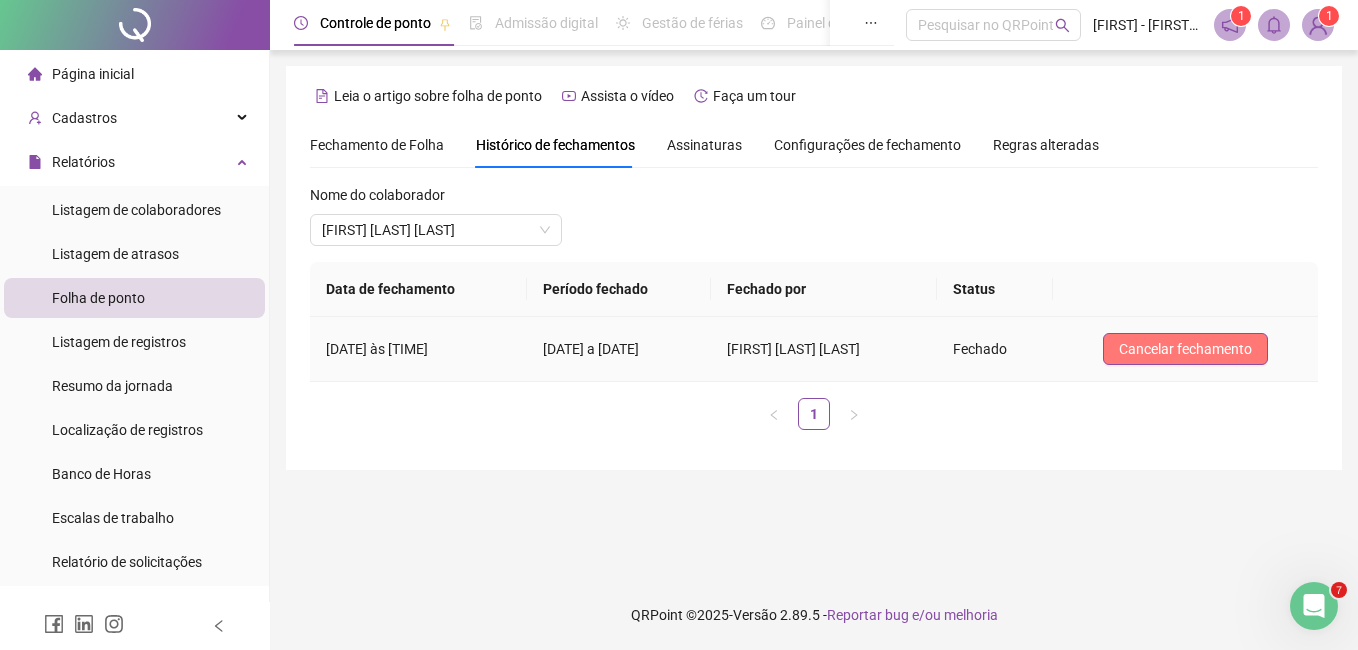click on "Cancelar fechamento" at bounding box center [1185, 349] 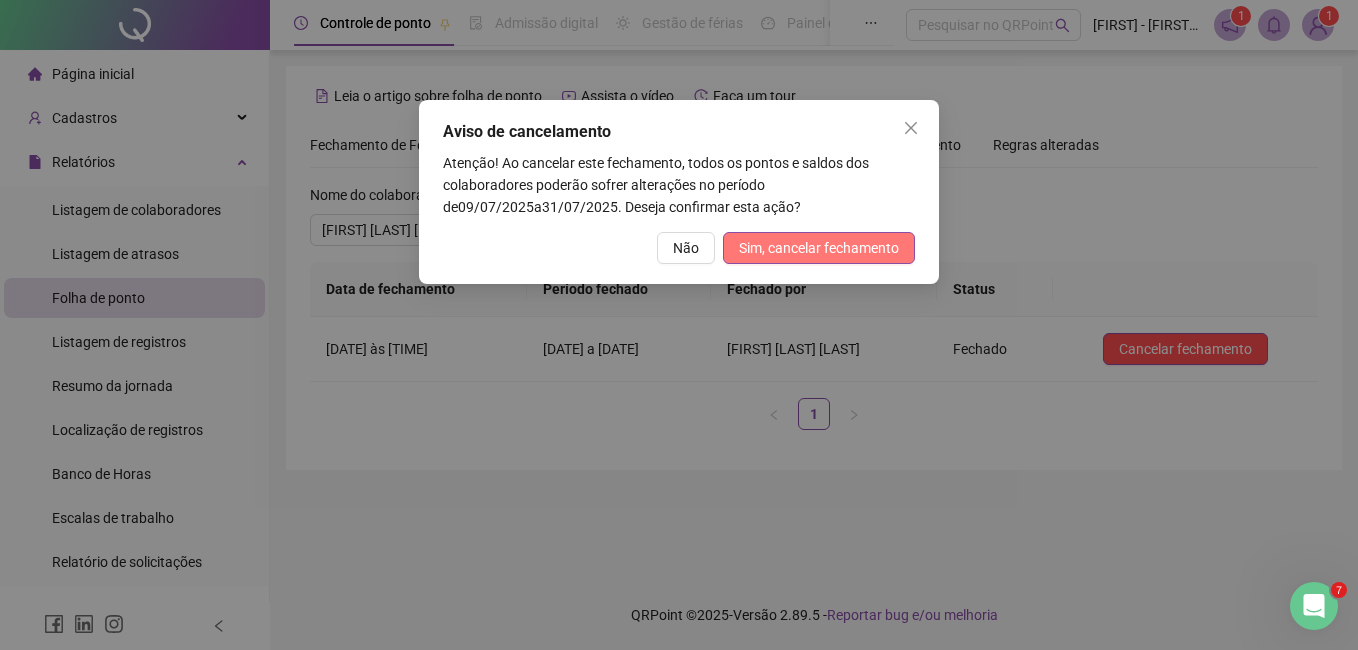 click on "Sim, cancelar fechamento" at bounding box center [819, 248] 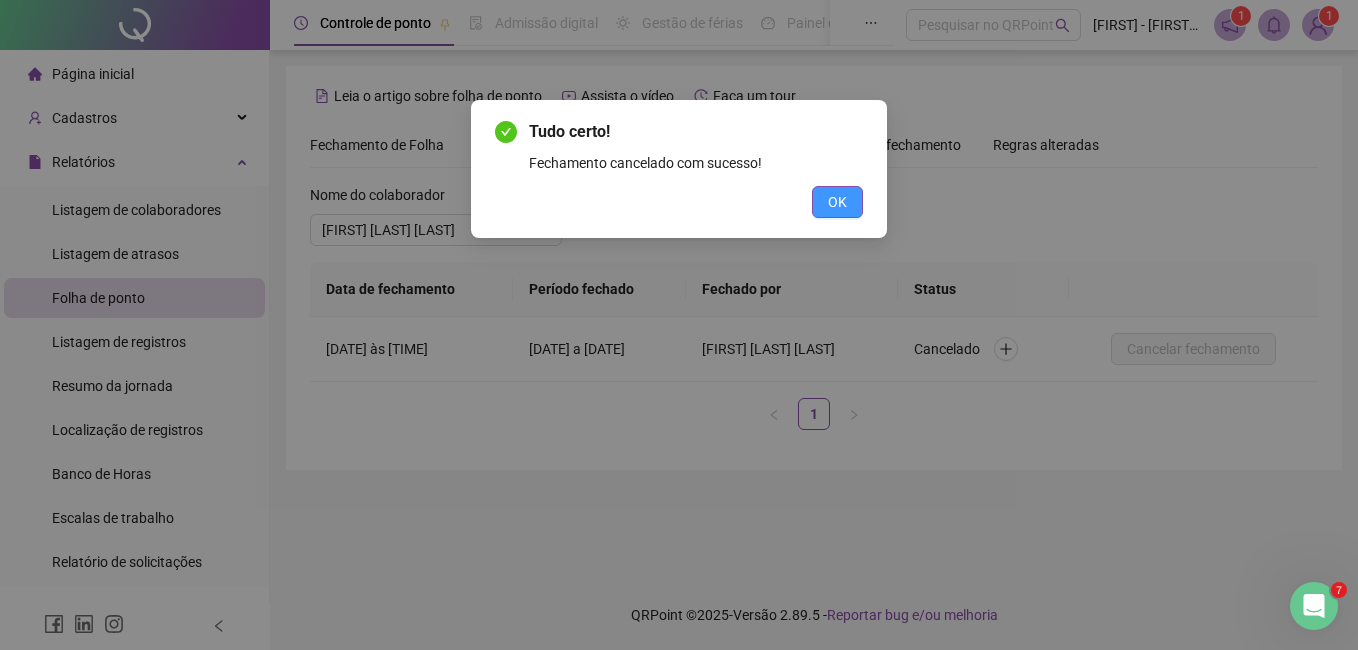 click on "Tudo certo! Fechamento cancelado com sucesso! OK" at bounding box center (679, 169) 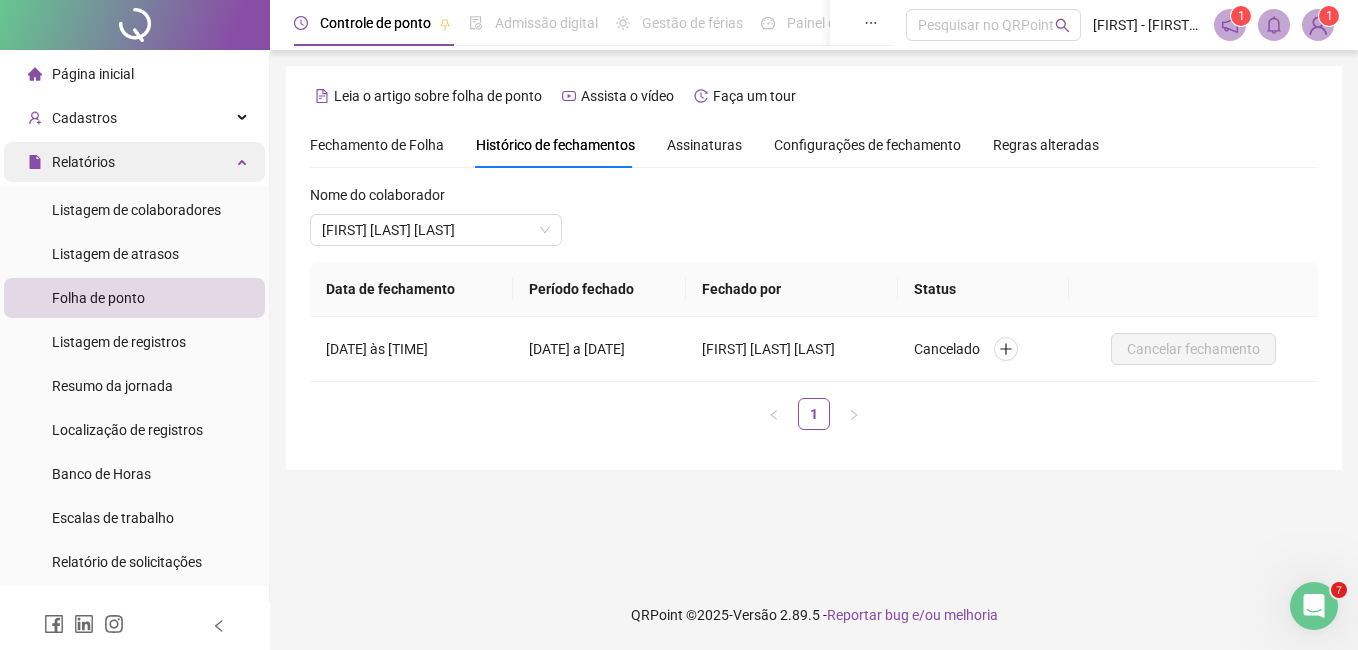 click on "Relatórios" at bounding box center (134, 162) 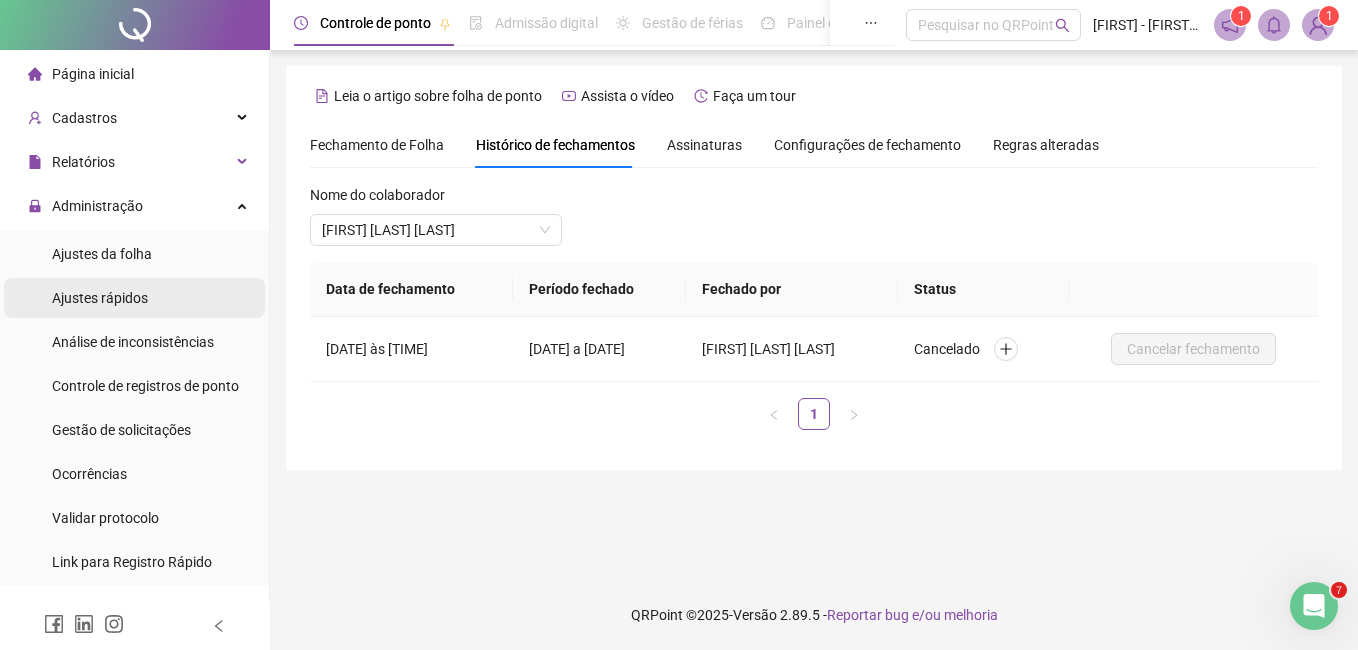 click on "Ajustes rápidos" at bounding box center (100, 298) 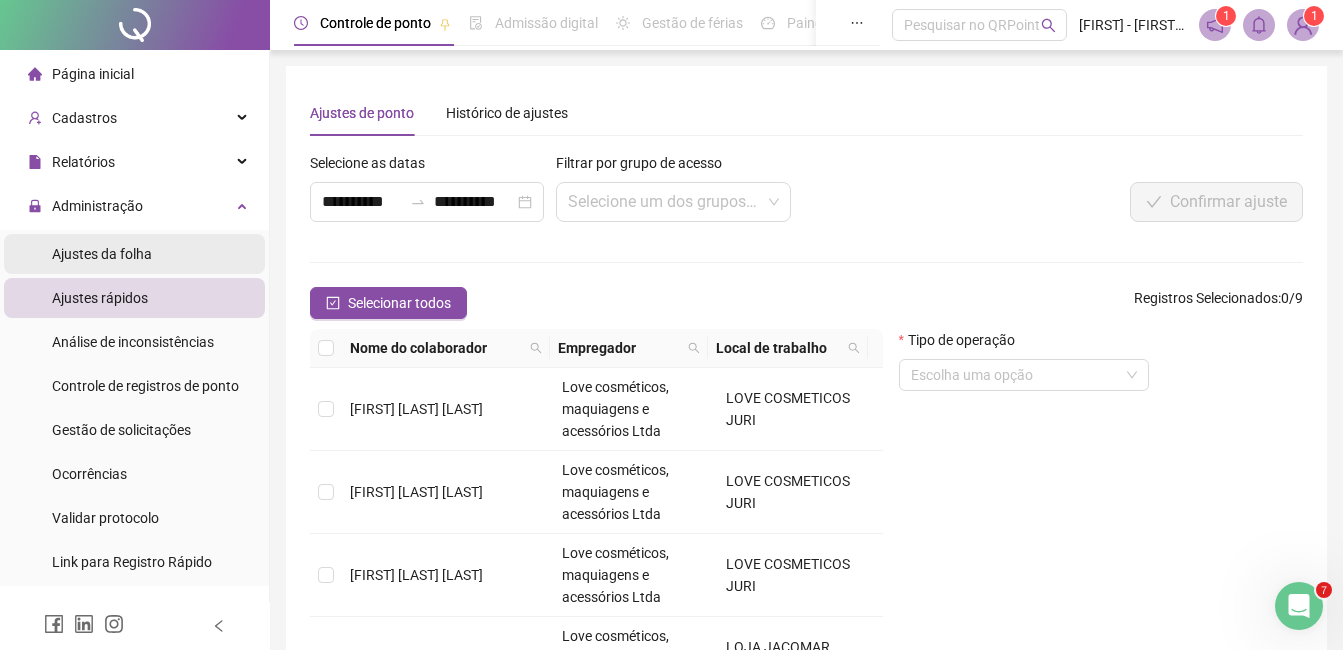 click on "Ajustes da folha" at bounding box center (102, 254) 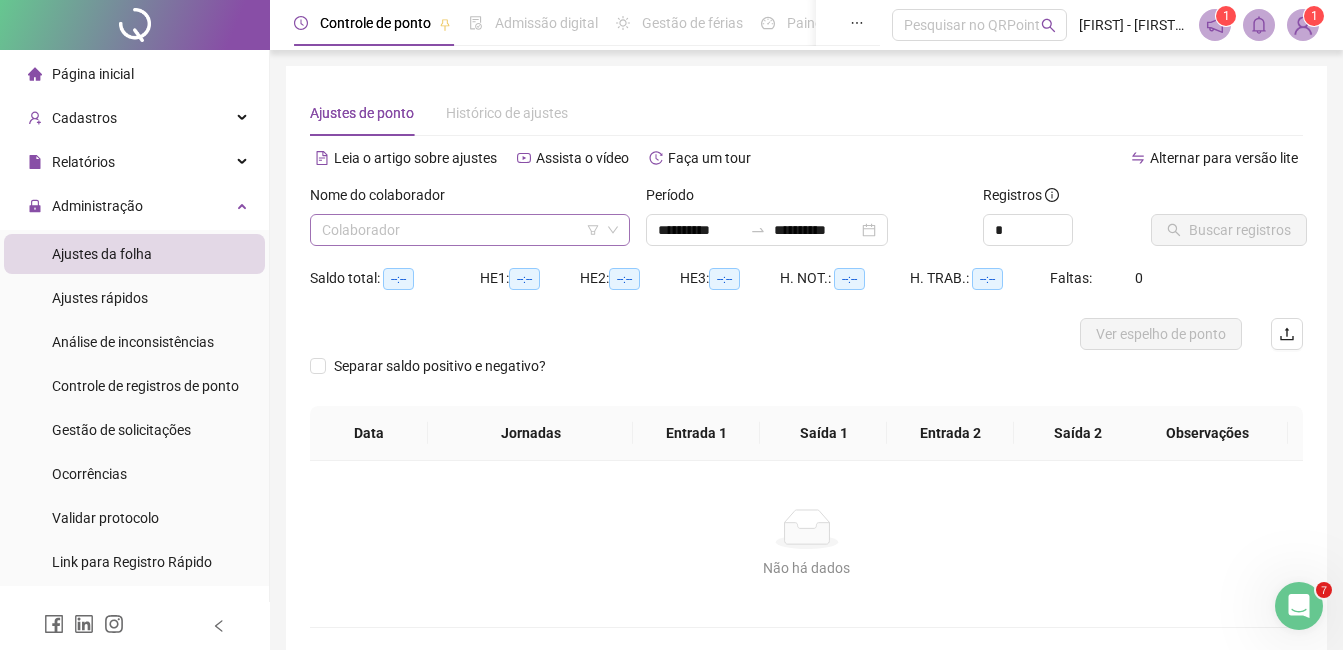 click at bounding box center (461, 230) 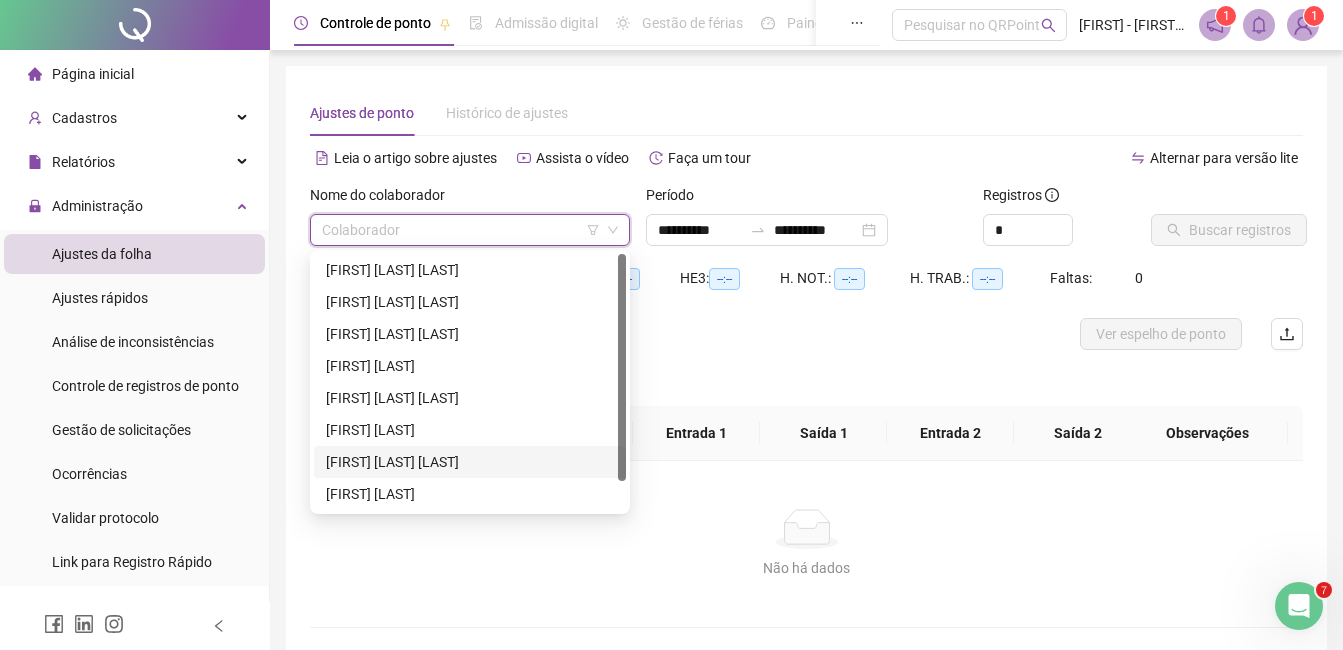 click on "[FIRST] [LAST] [LAST]" at bounding box center [470, 462] 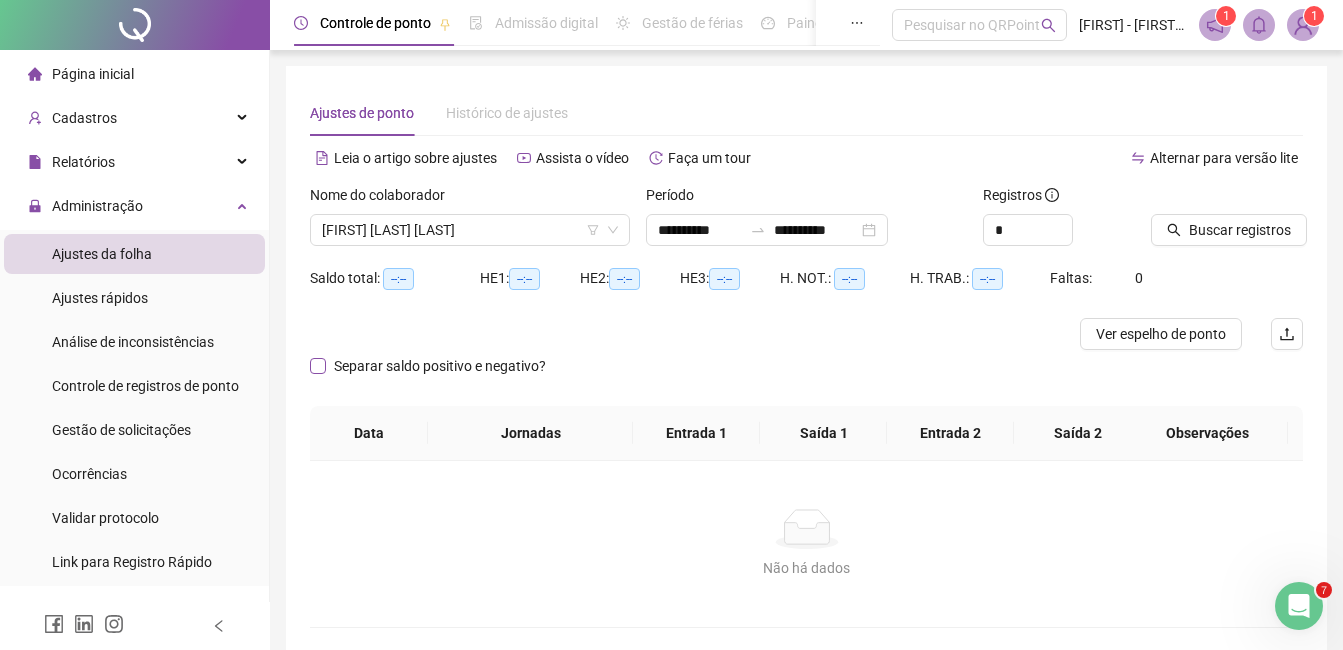 click on "Separar saldo positivo e negativo?" at bounding box center [440, 366] 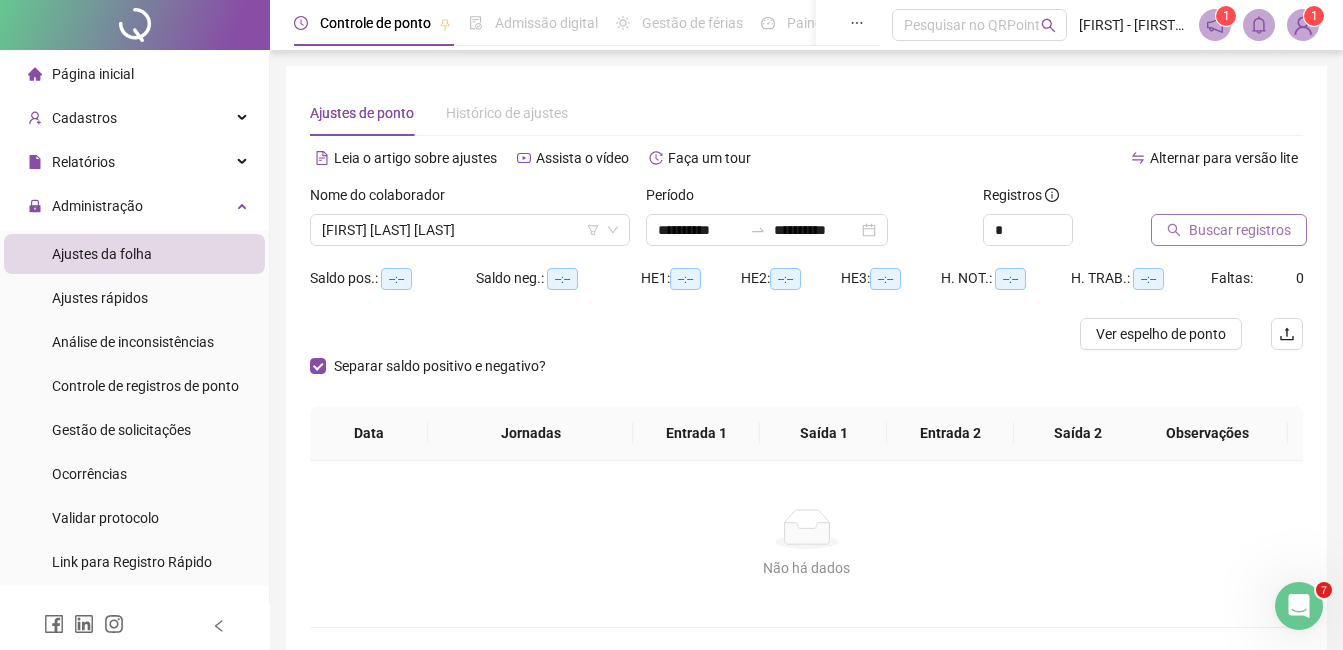 click on "Buscar registros" at bounding box center [1240, 230] 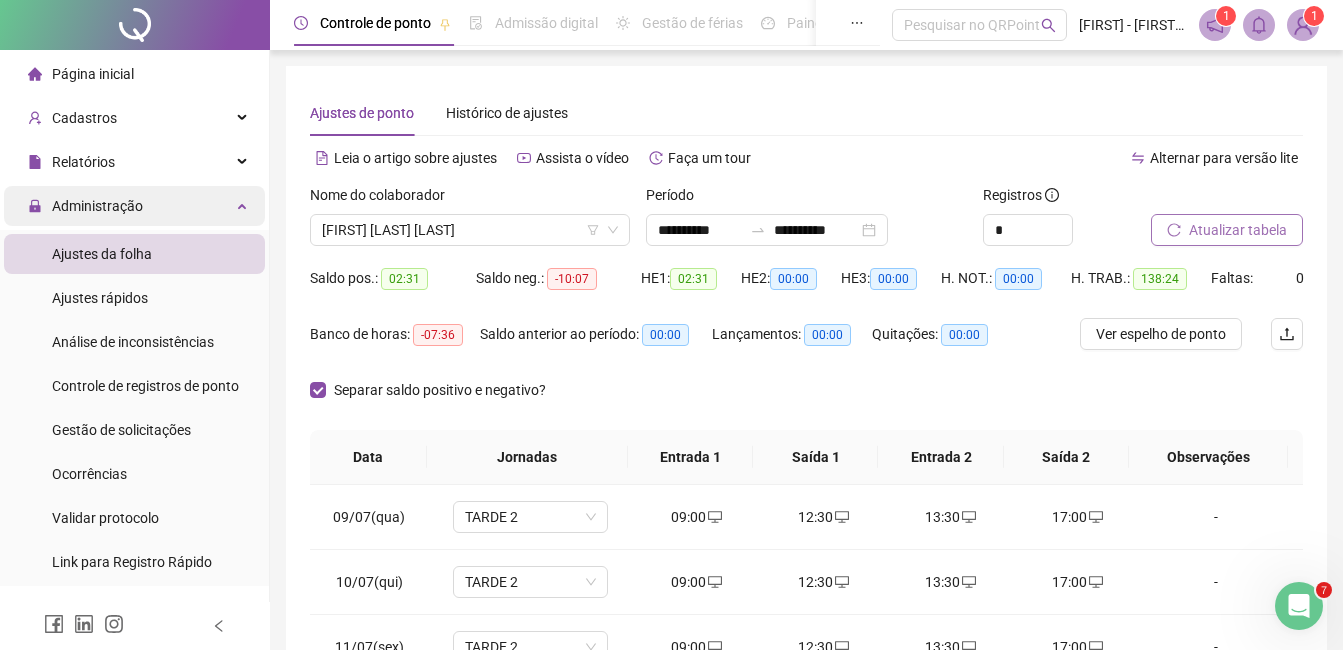 click on "Administração" at bounding box center (97, 206) 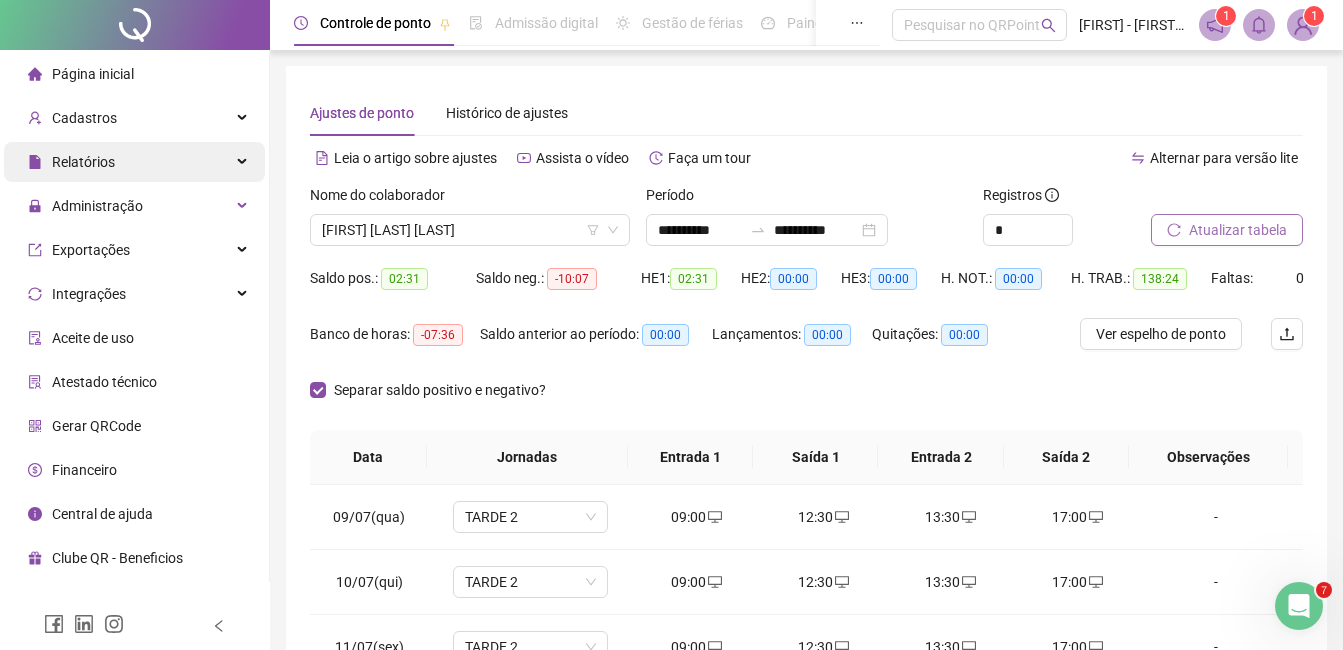 click on "Relatórios" at bounding box center (134, 162) 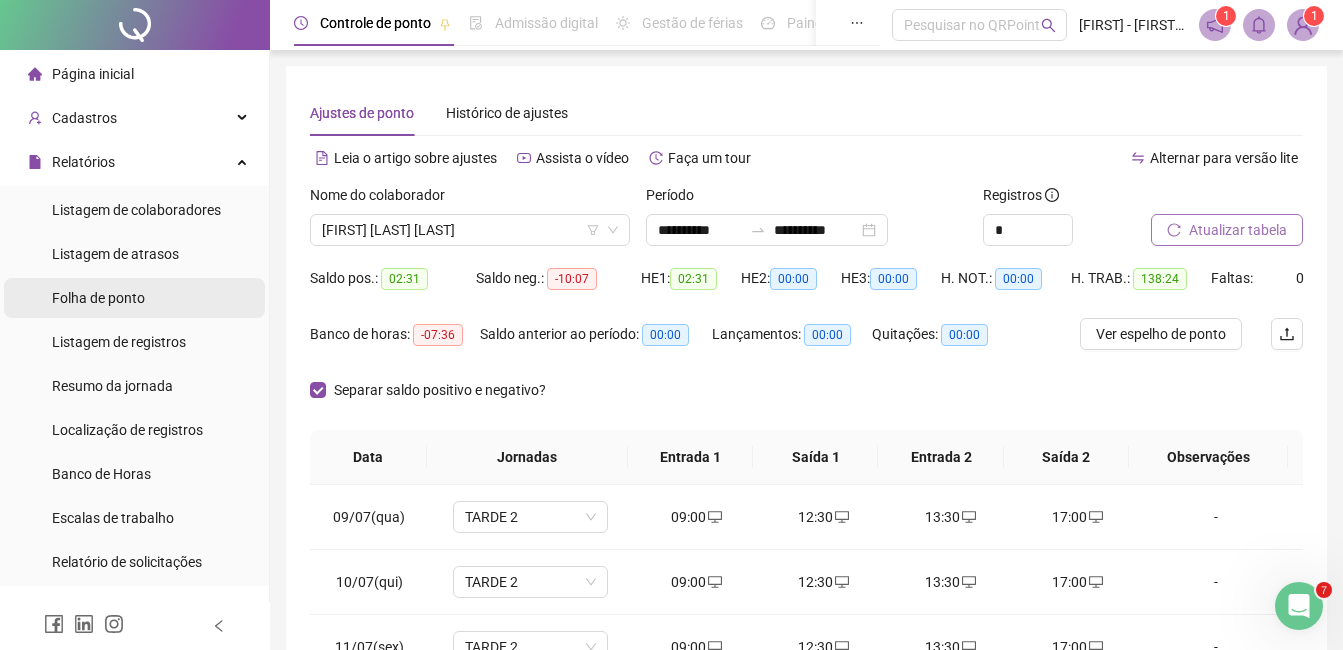 click on "Folha de ponto" at bounding box center (98, 298) 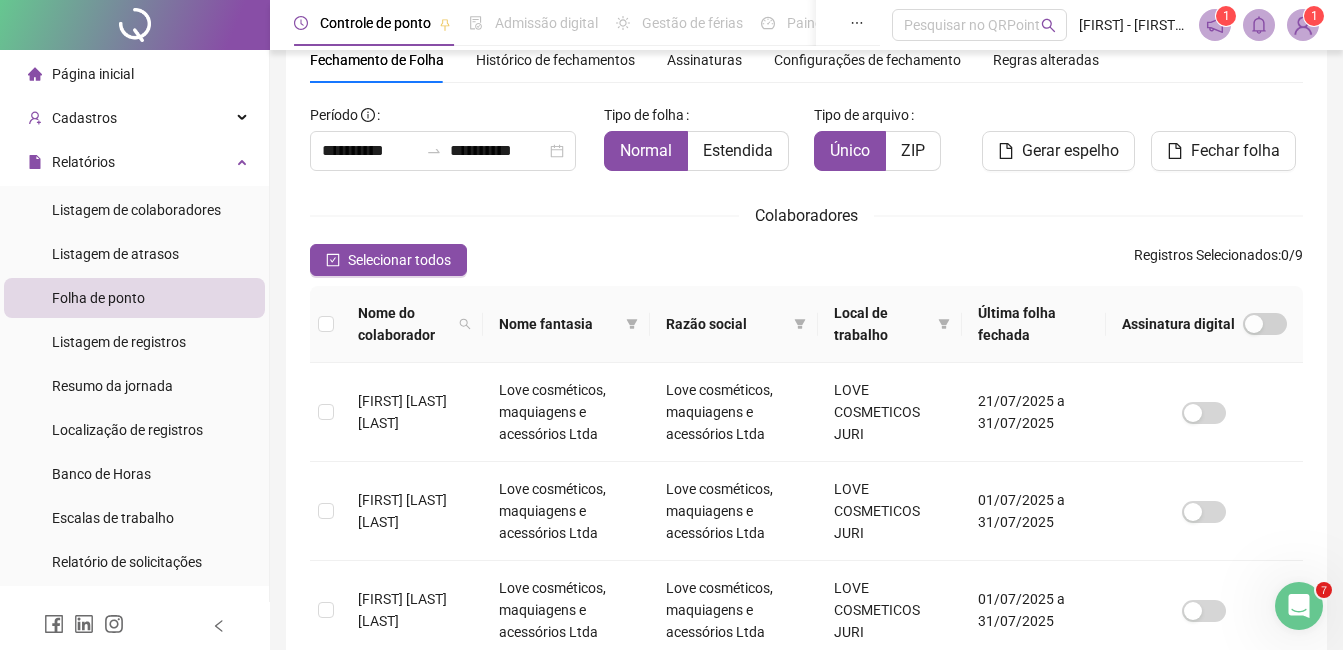 scroll, scrollTop: 653, scrollLeft: 0, axis: vertical 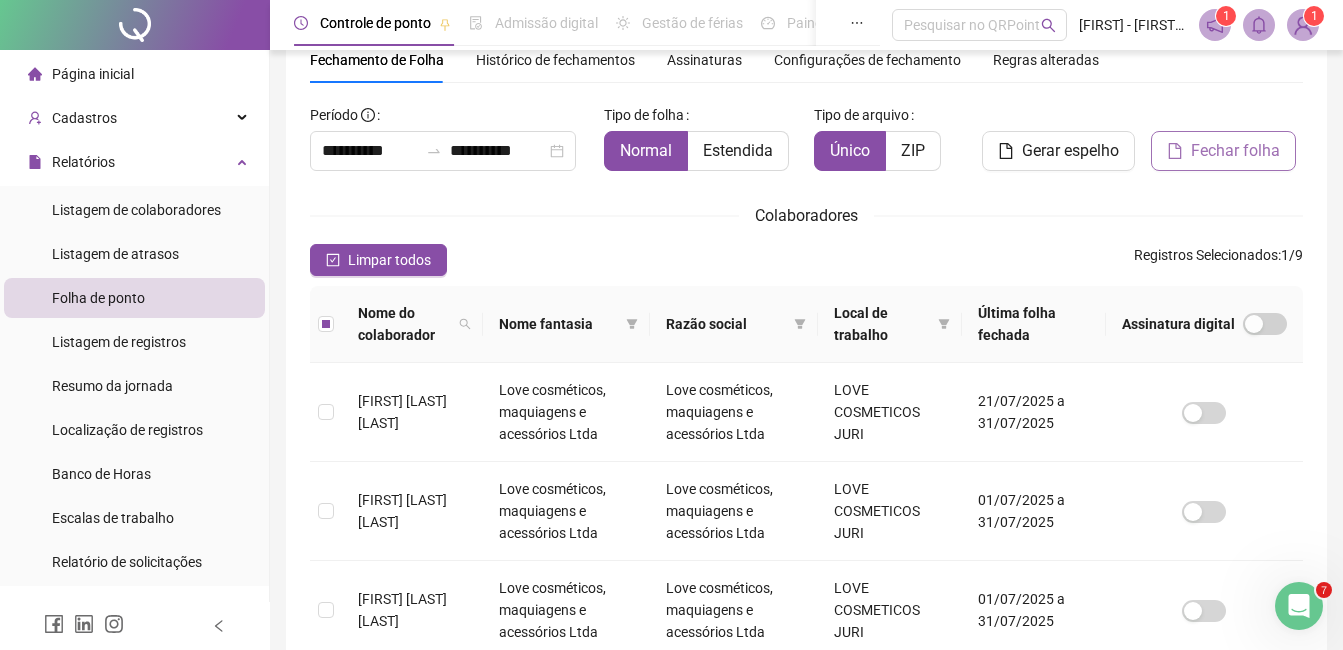 click on "Fechar folha" at bounding box center [1235, 151] 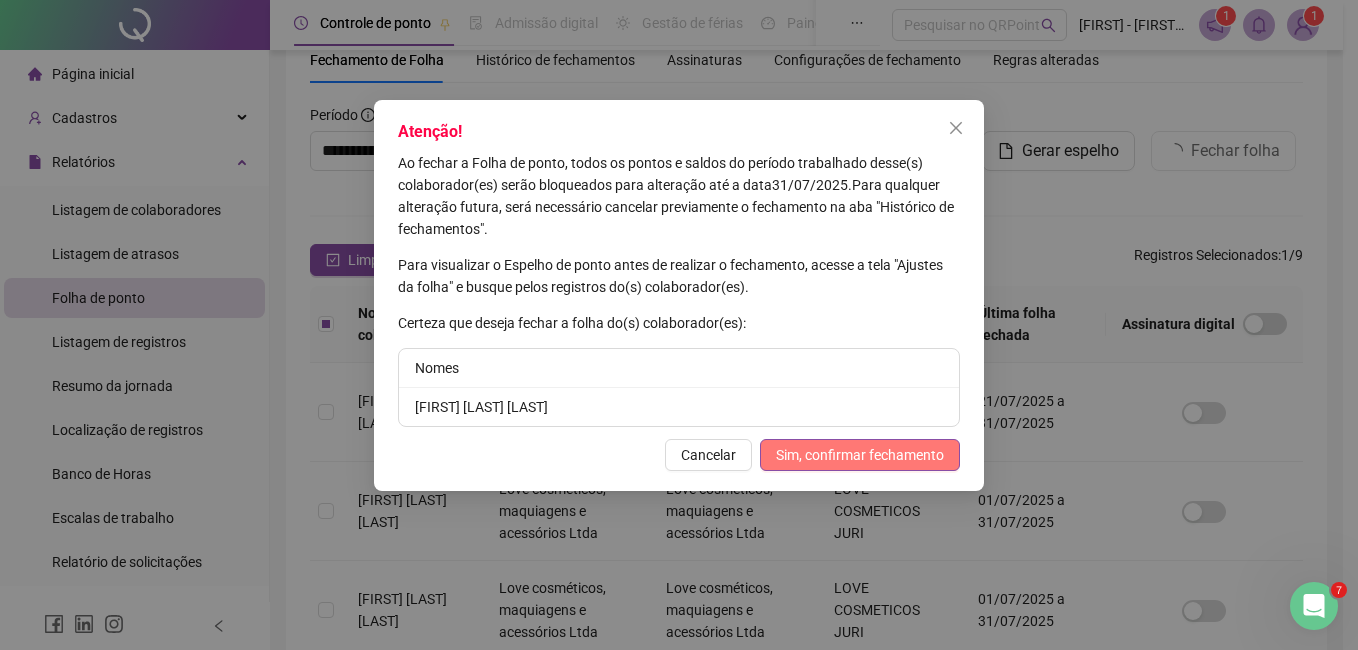 click on "Sim, confirmar fechamento" at bounding box center (860, 455) 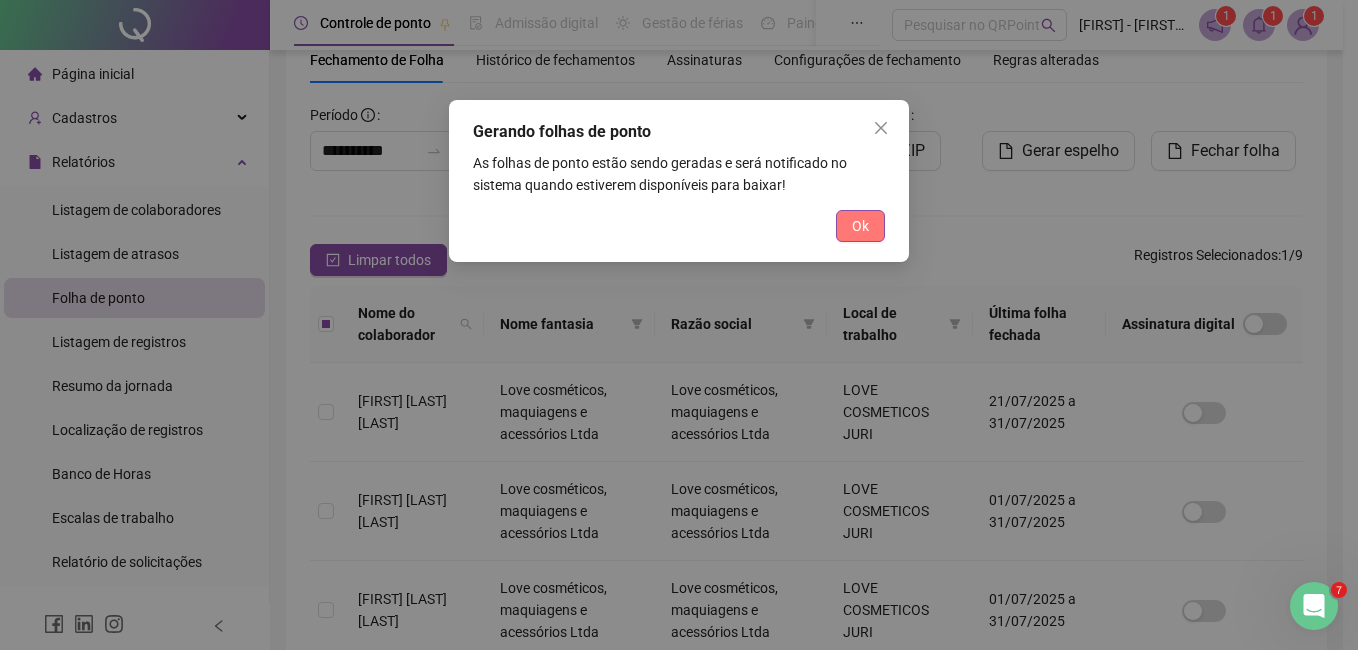 click on "Ok" at bounding box center [860, 226] 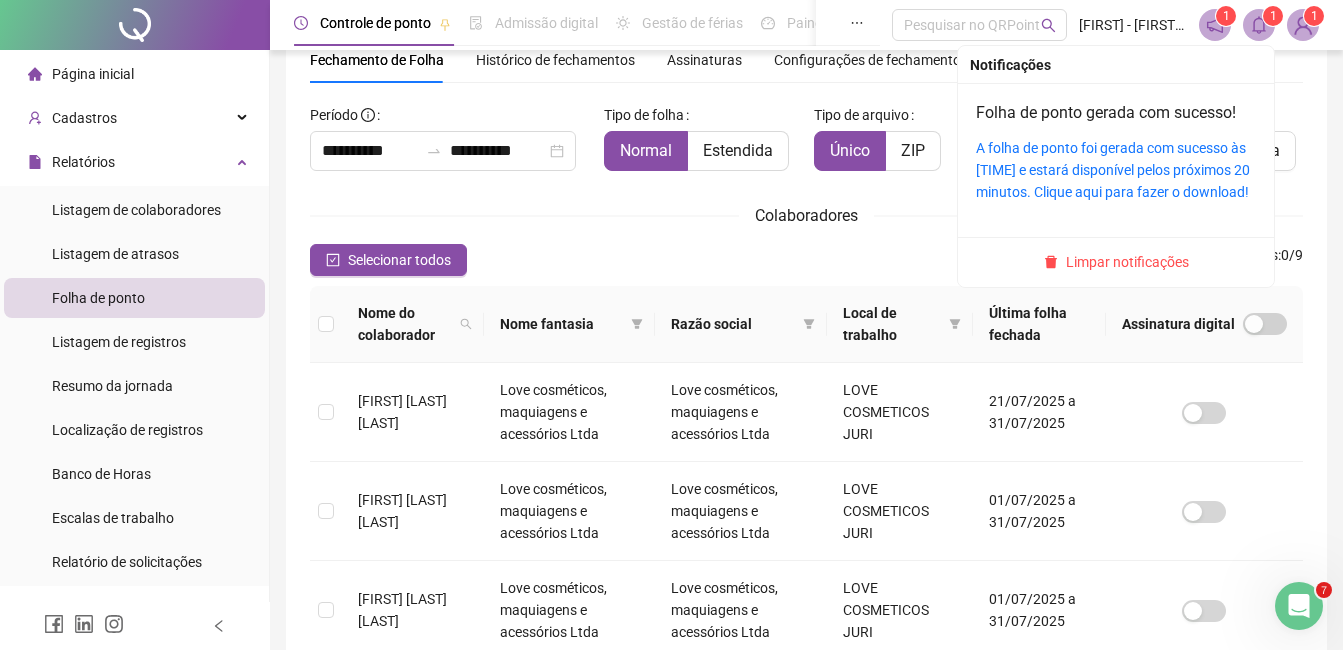 click 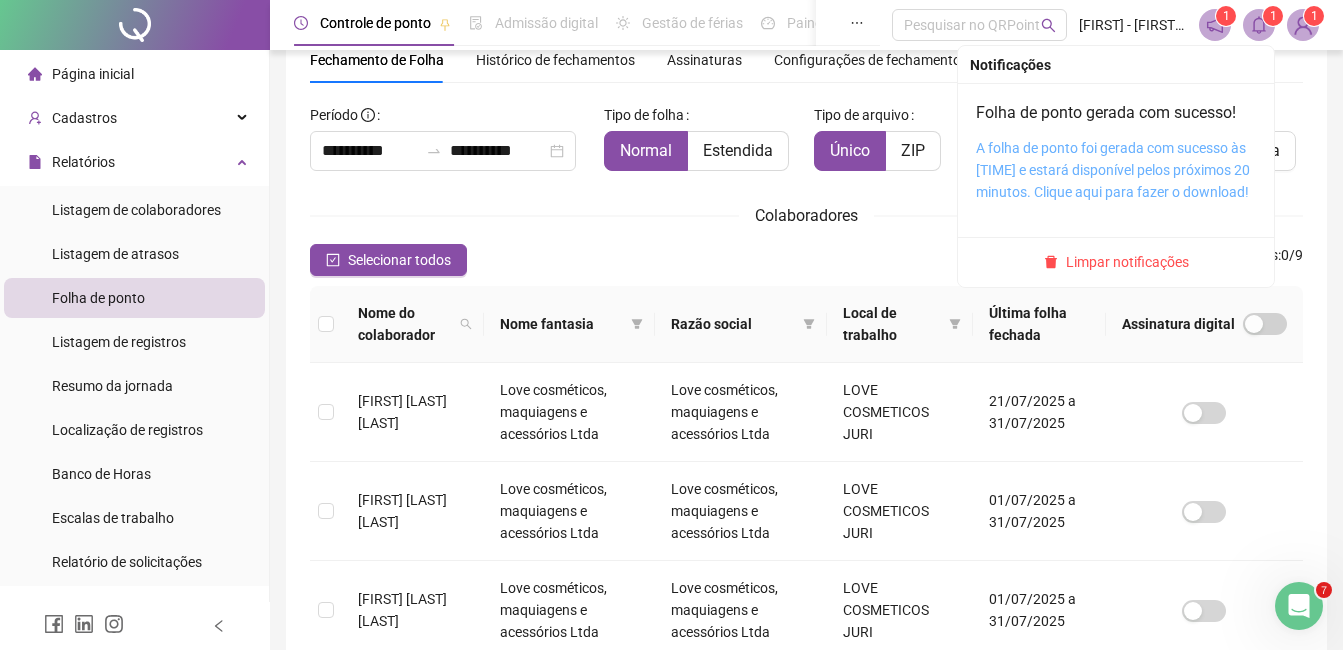 click on "A folha de ponto foi gerada com sucesso às [TIME] e estará disponível pelos próximos 20 minutos.
Clique aqui para fazer o download!" at bounding box center (1113, 170) 